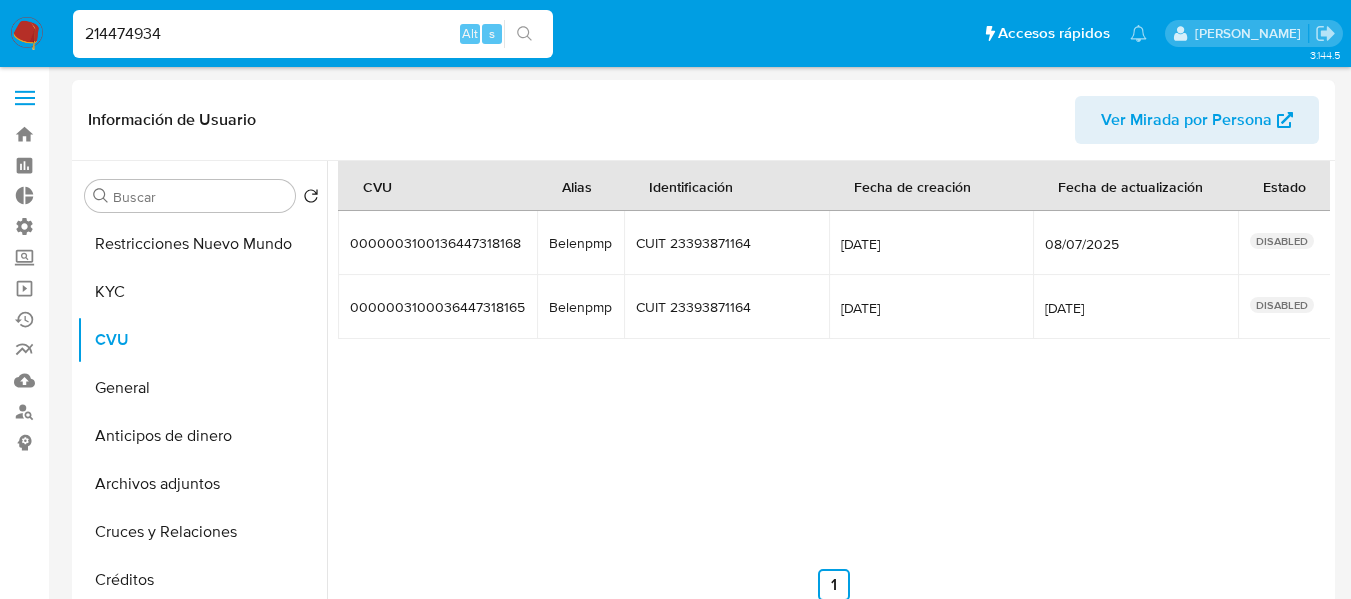 select on "10" 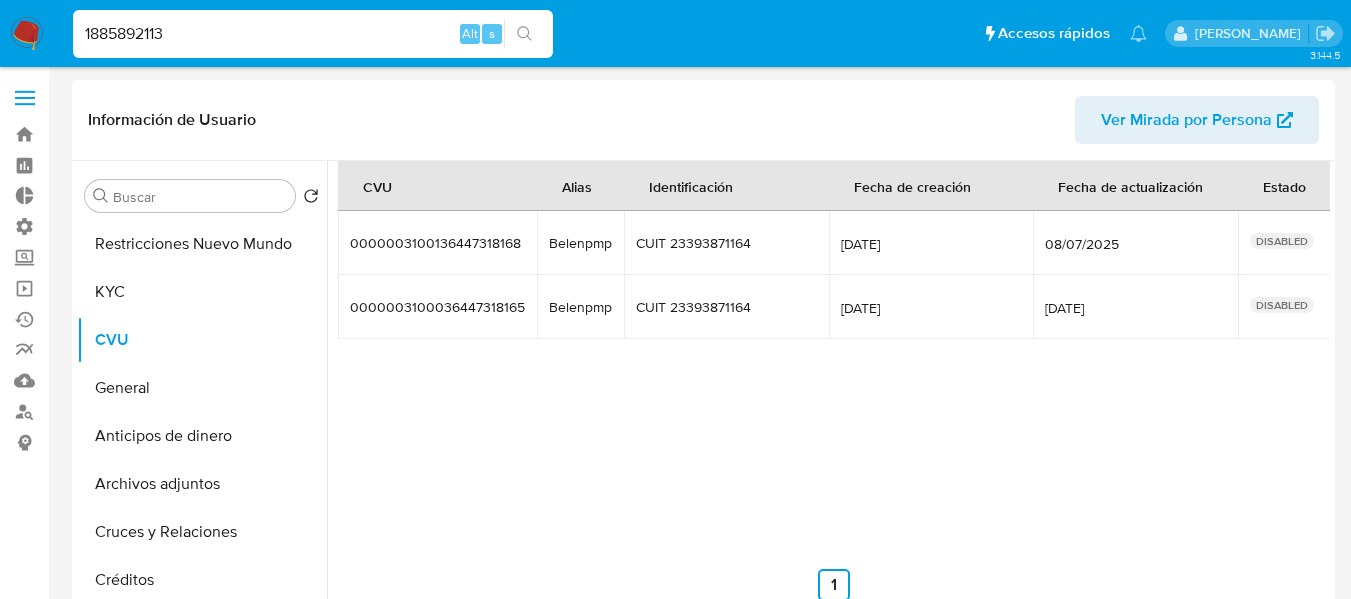 type on "1885892113" 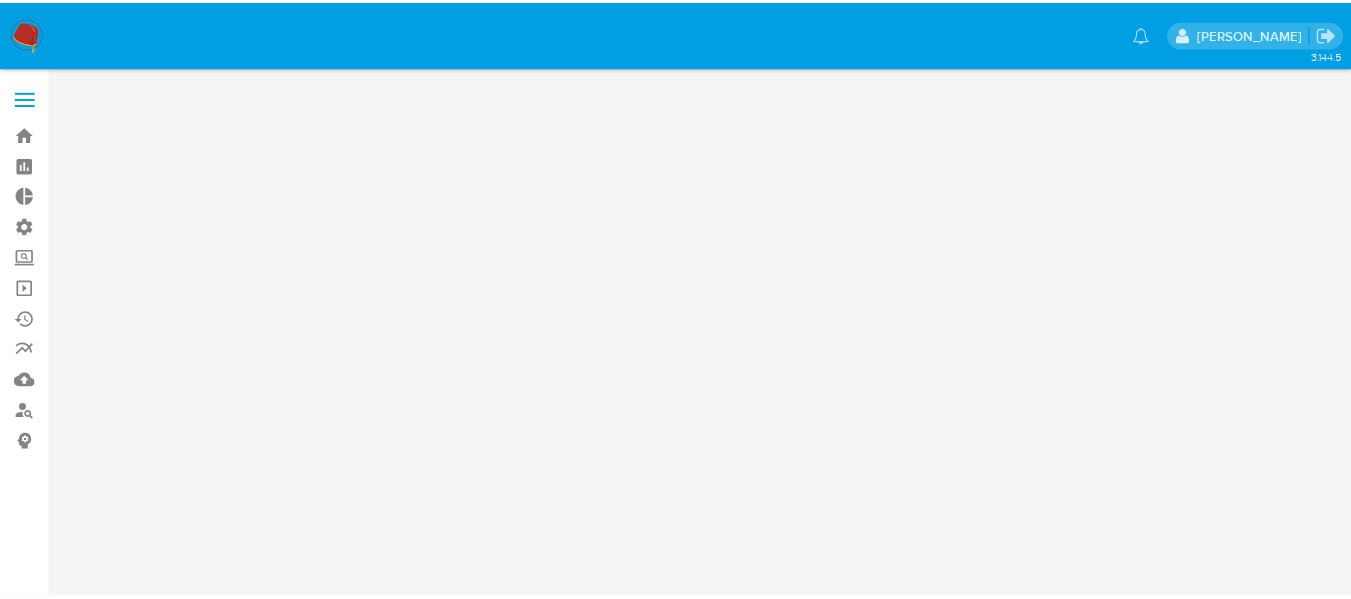 scroll, scrollTop: 0, scrollLeft: 0, axis: both 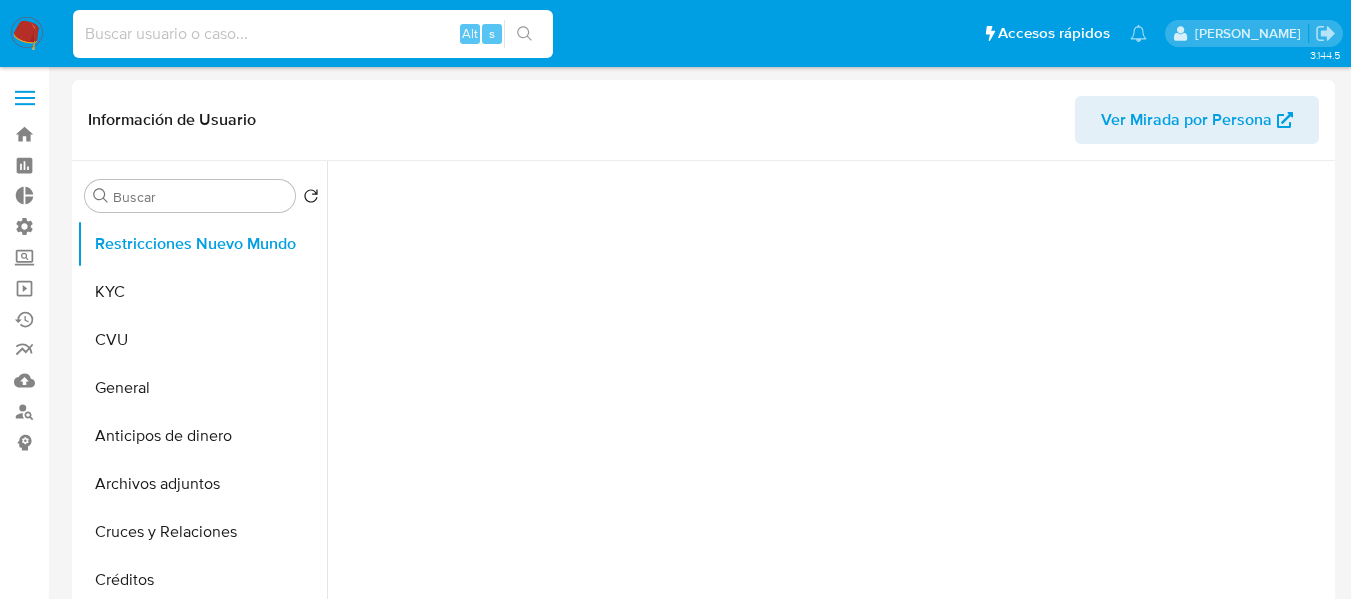click at bounding box center [313, 34] 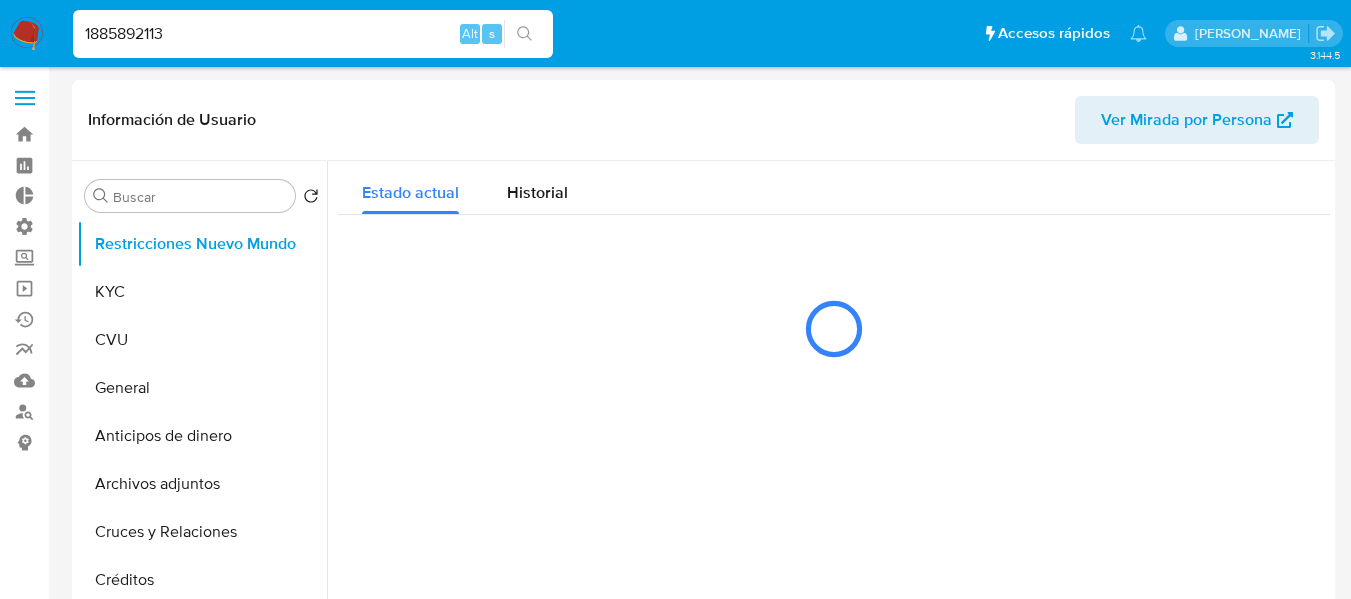 type on "1885892113" 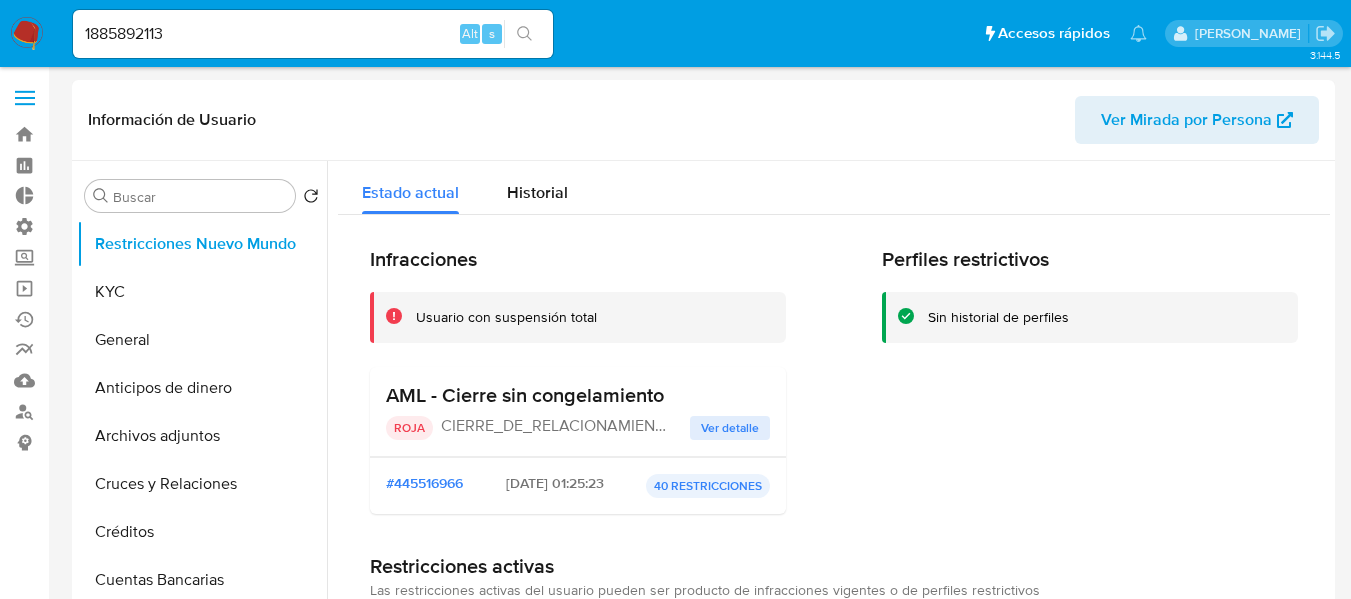select on "10" 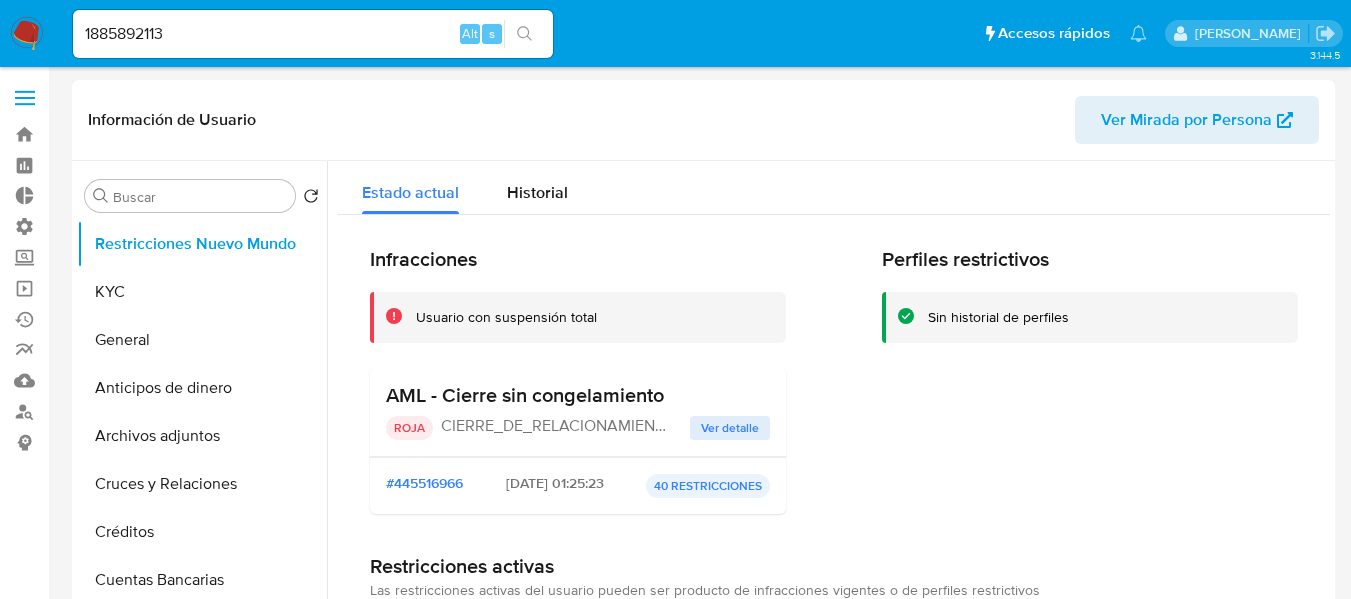 click on "Ver detalle" at bounding box center [730, 428] 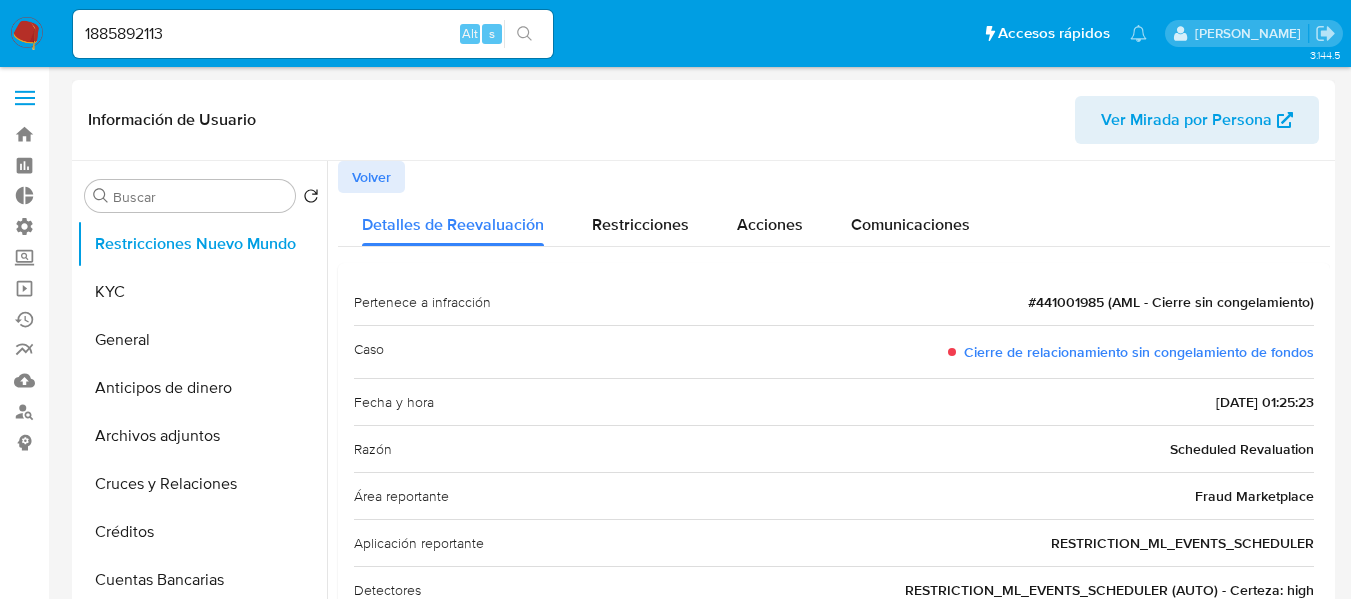 click on "Volver" at bounding box center (371, 177) 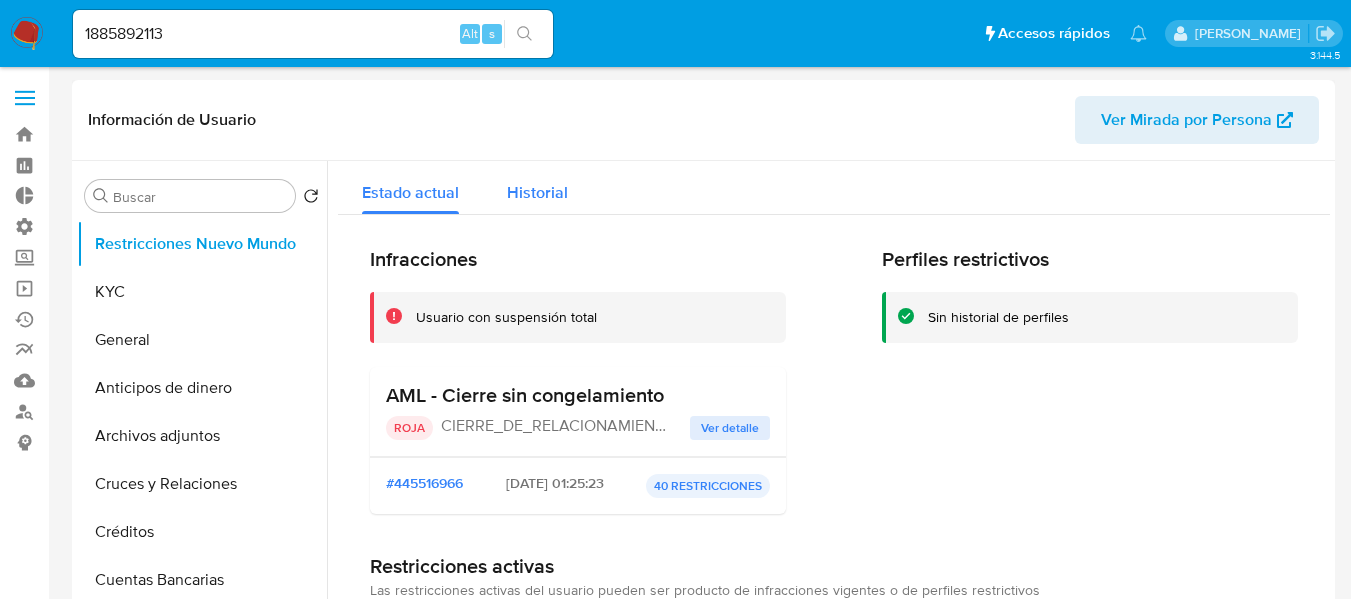 click on "Historial" at bounding box center (537, 192) 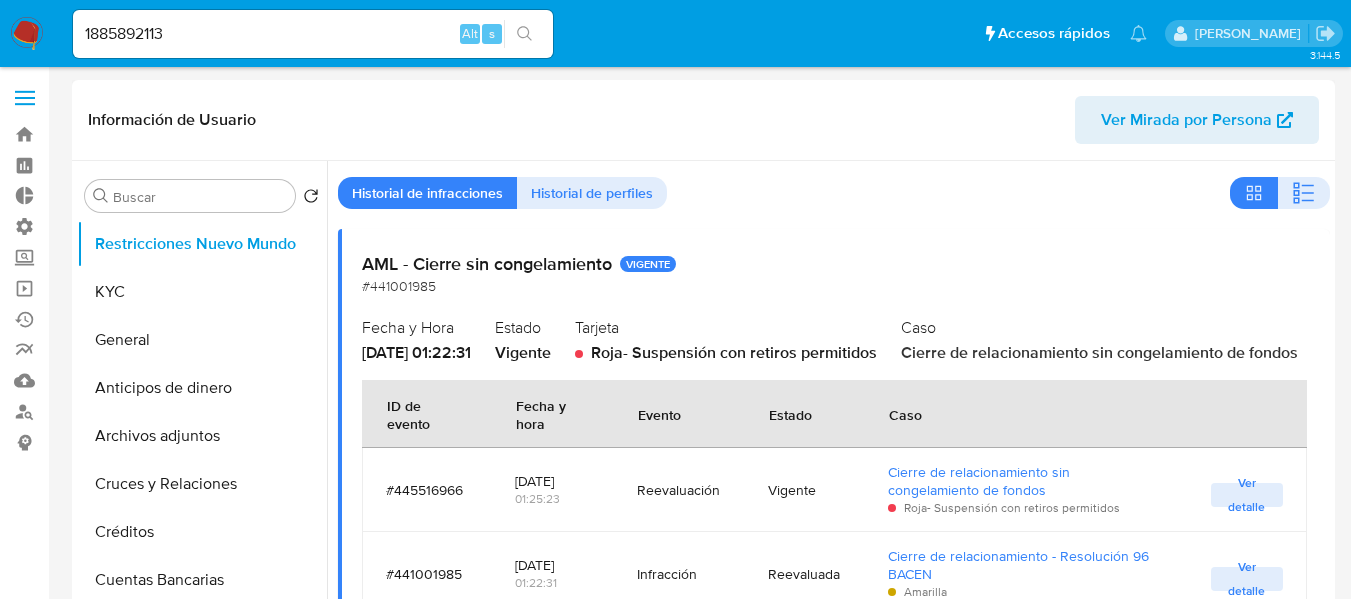 scroll, scrollTop: 89, scrollLeft: 0, axis: vertical 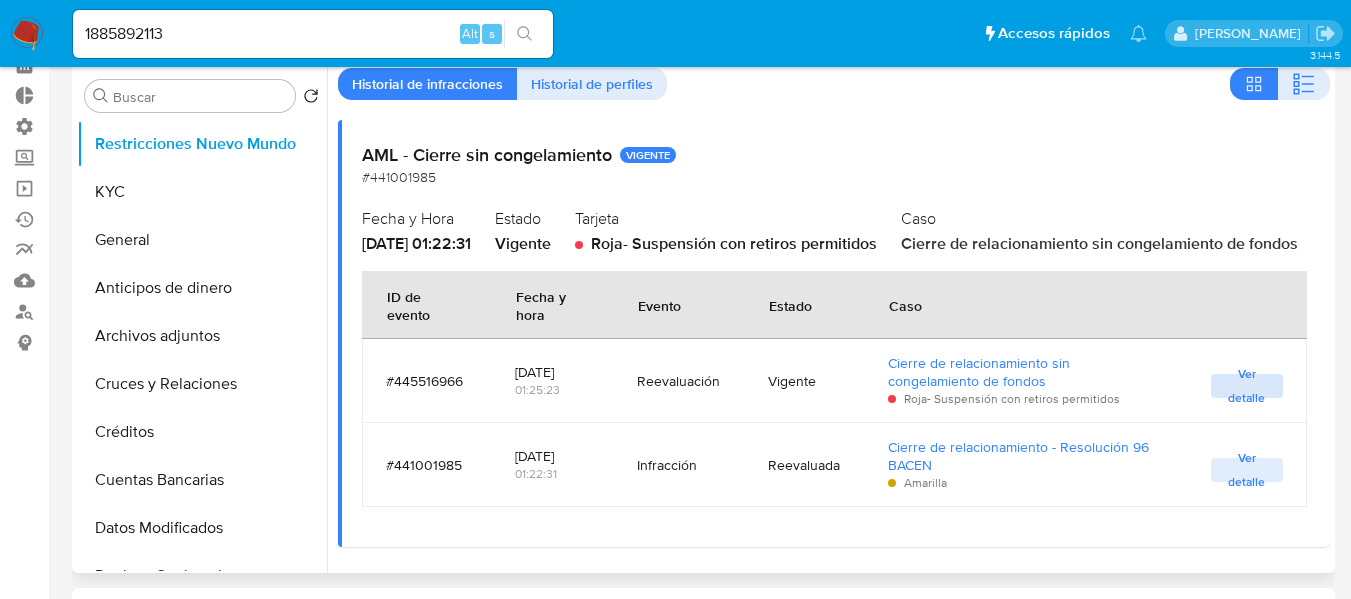 click on "Ver detalle" at bounding box center [1247, 386] 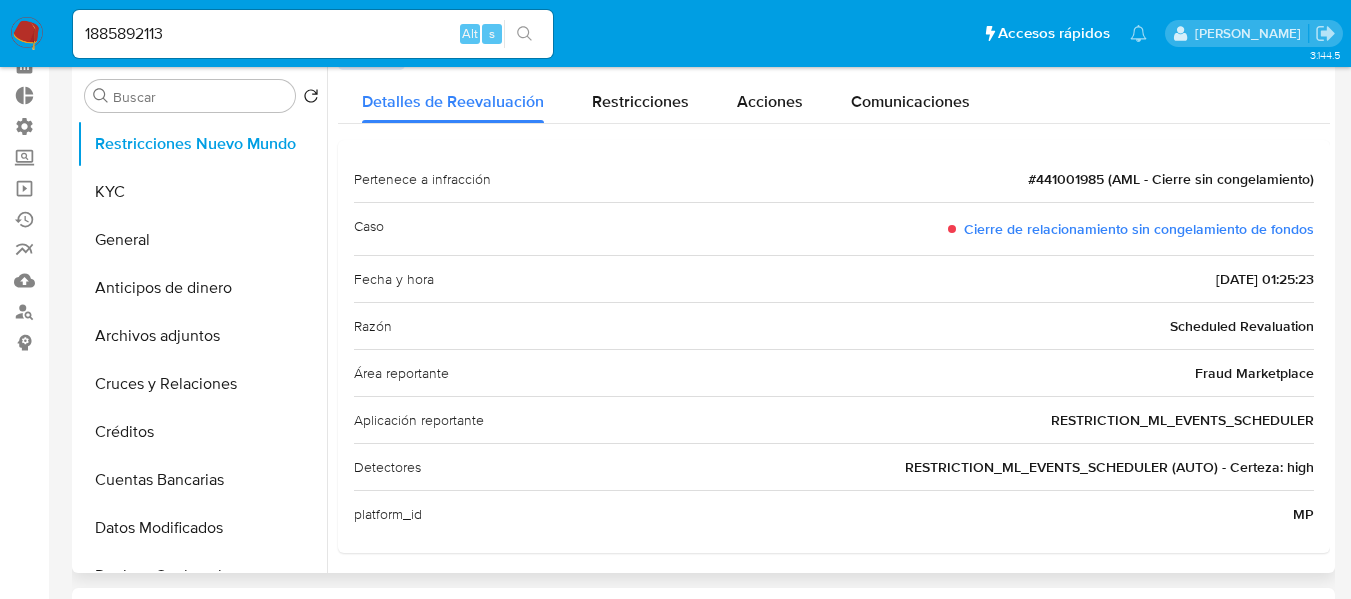 scroll, scrollTop: 29, scrollLeft: 0, axis: vertical 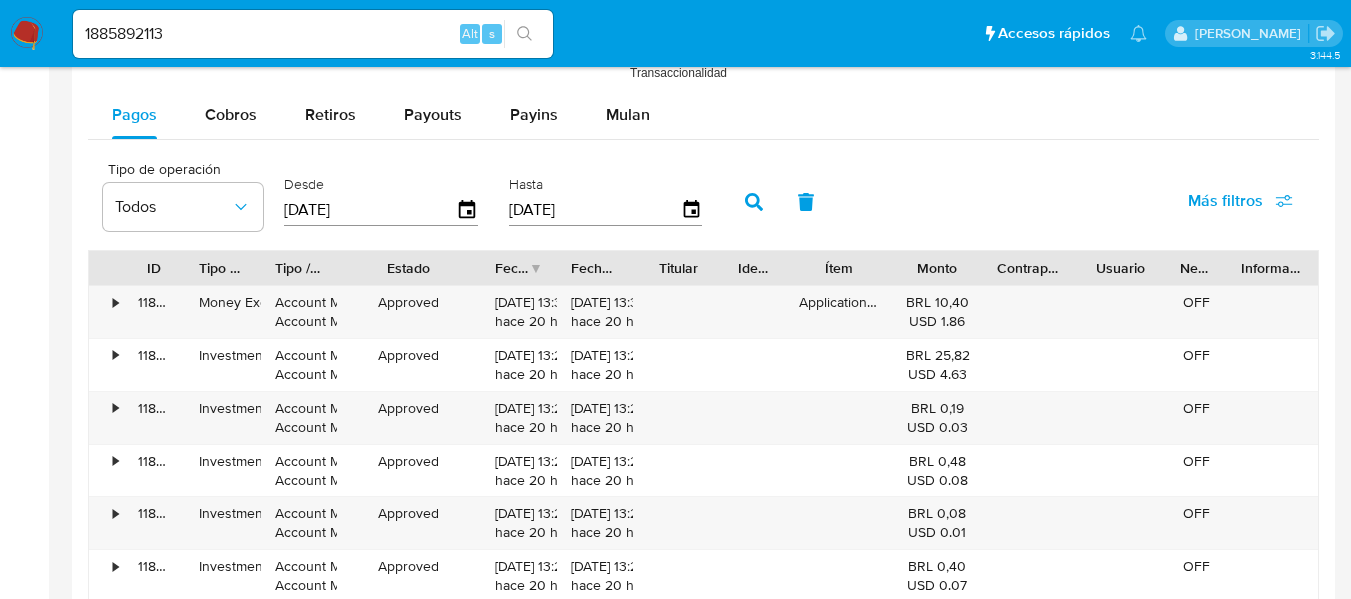 drag, startPoint x: 447, startPoint y: 263, endPoint x: 498, endPoint y: 264, distance: 51.009804 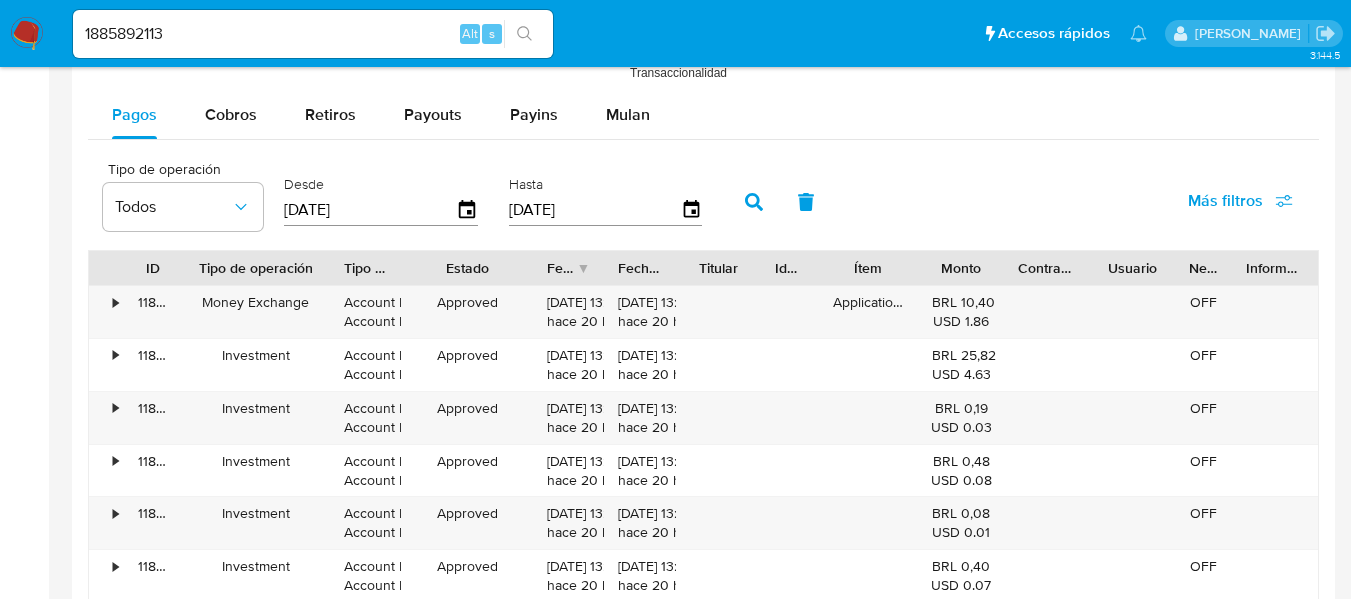 drag, startPoint x: 268, startPoint y: 262, endPoint x: 340, endPoint y: 273, distance: 72.835434 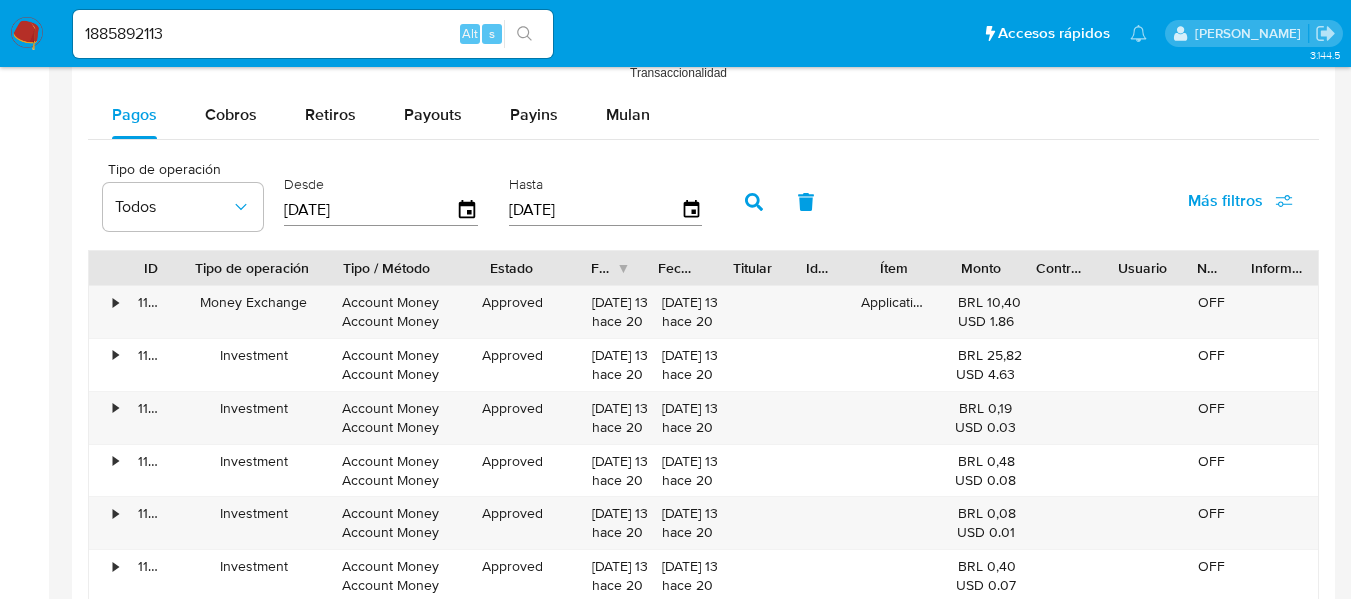 drag, startPoint x: 416, startPoint y: 274, endPoint x: 444, endPoint y: 278, distance: 28.284271 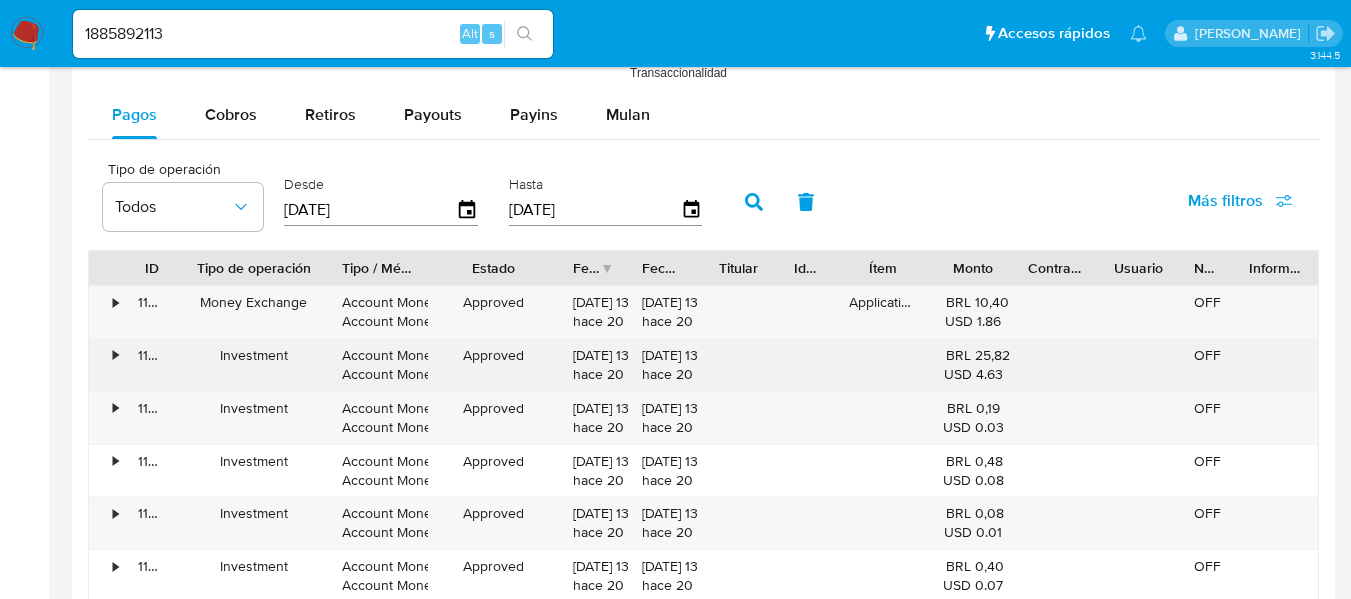 click on "•" at bounding box center (115, 355) 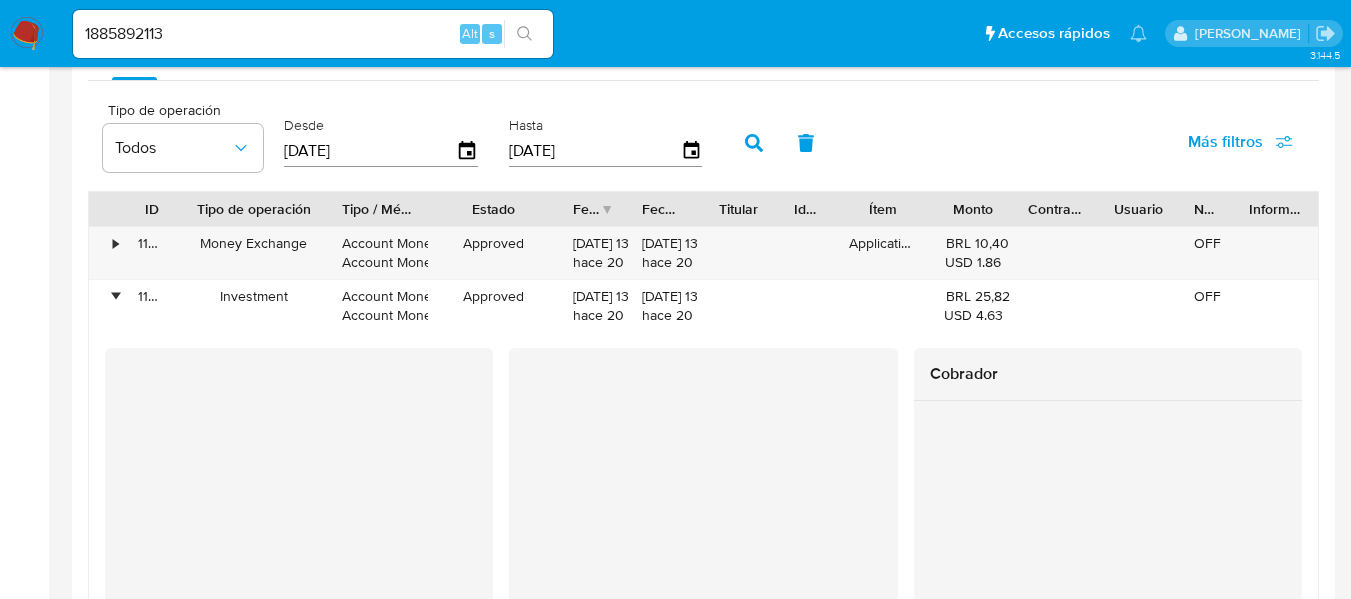 scroll, scrollTop: 1800, scrollLeft: 0, axis: vertical 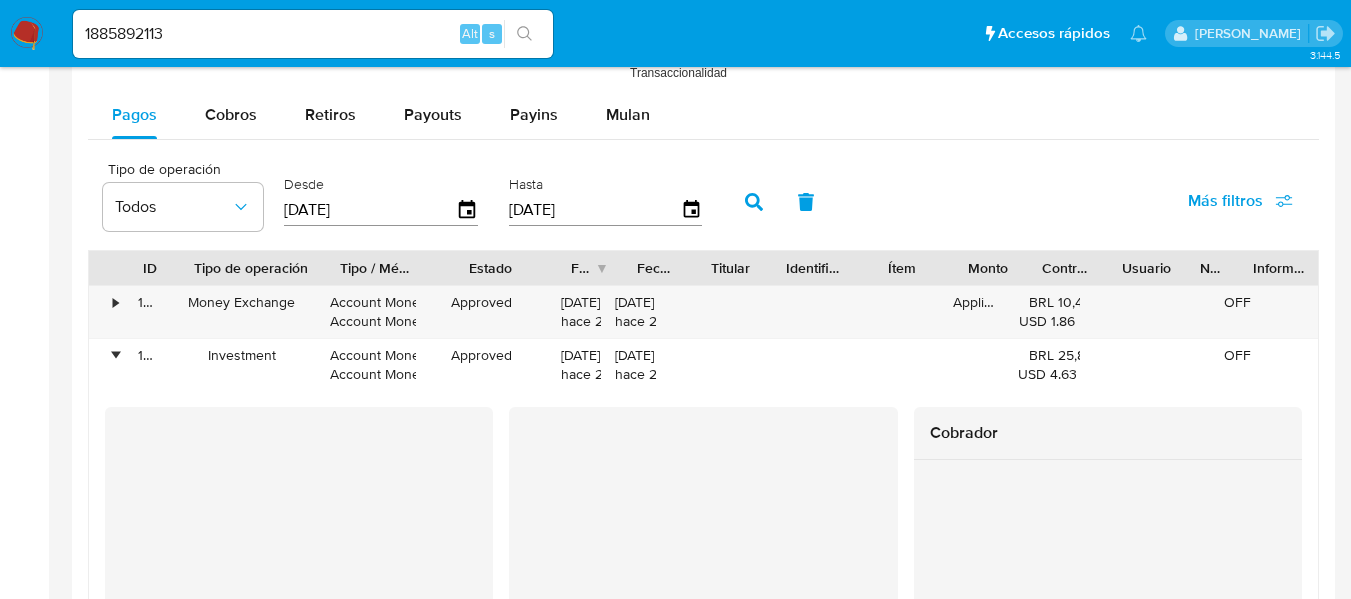 drag, startPoint x: 774, startPoint y: 277, endPoint x: 737, endPoint y: 283, distance: 37.48333 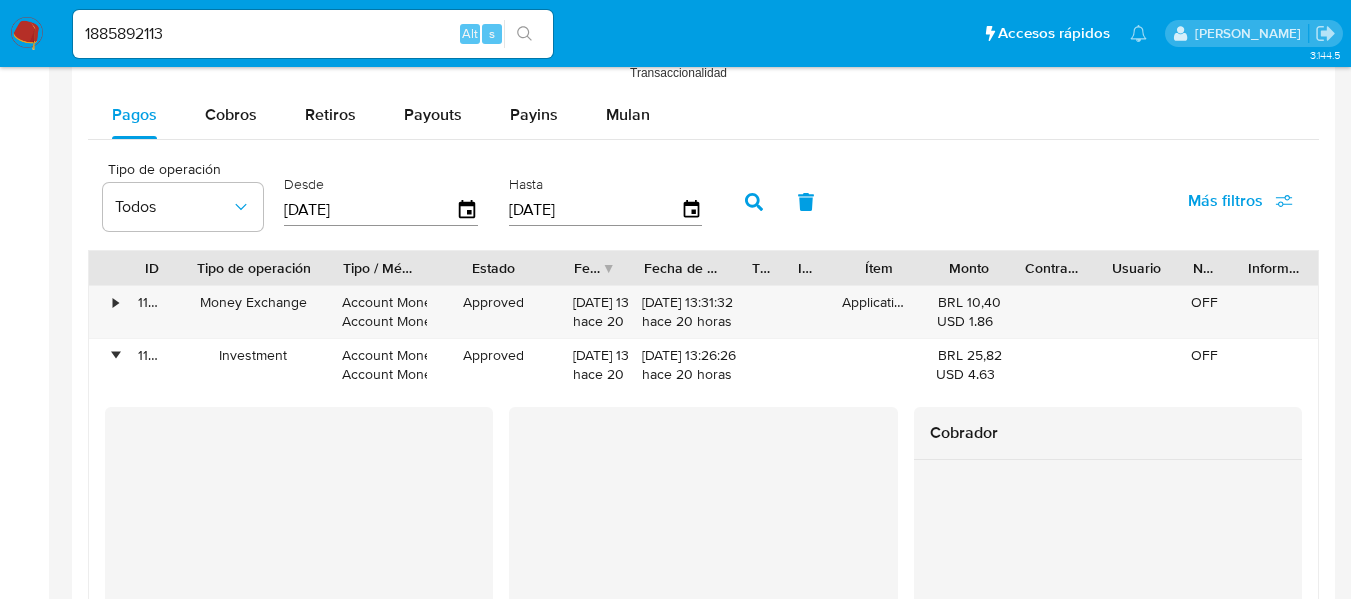drag, startPoint x: 708, startPoint y: 269, endPoint x: 748, endPoint y: 277, distance: 40.792156 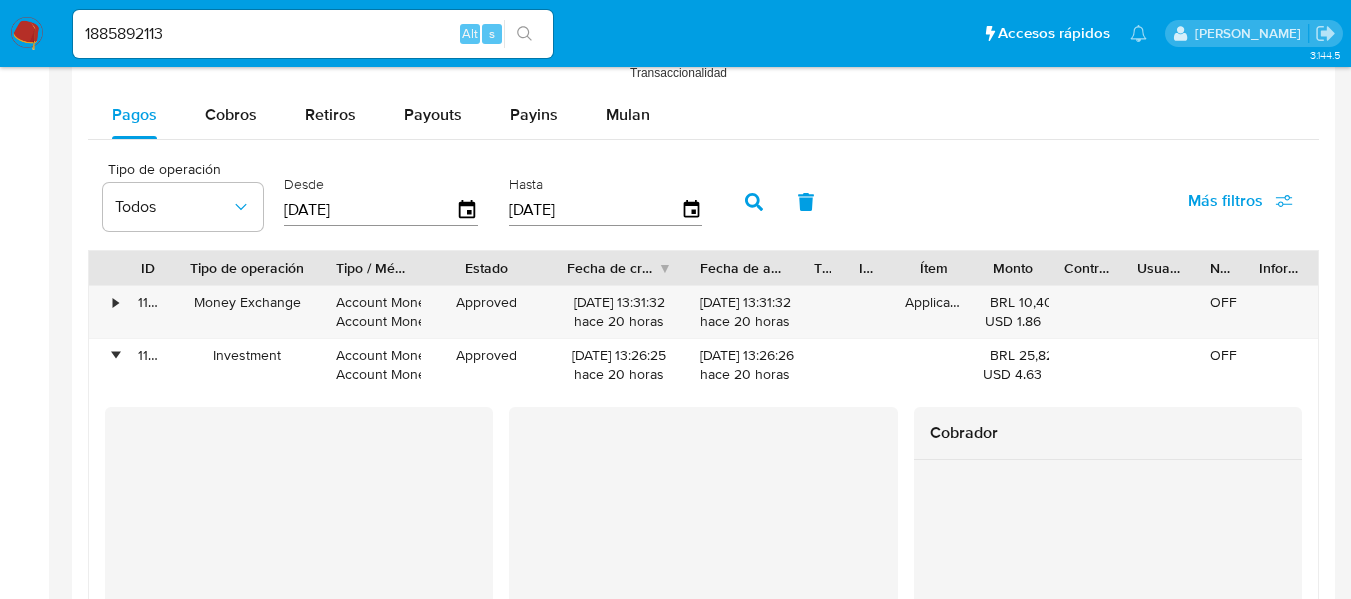 drag, startPoint x: 623, startPoint y: 275, endPoint x: 687, endPoint y: 277, distance: 64.03124 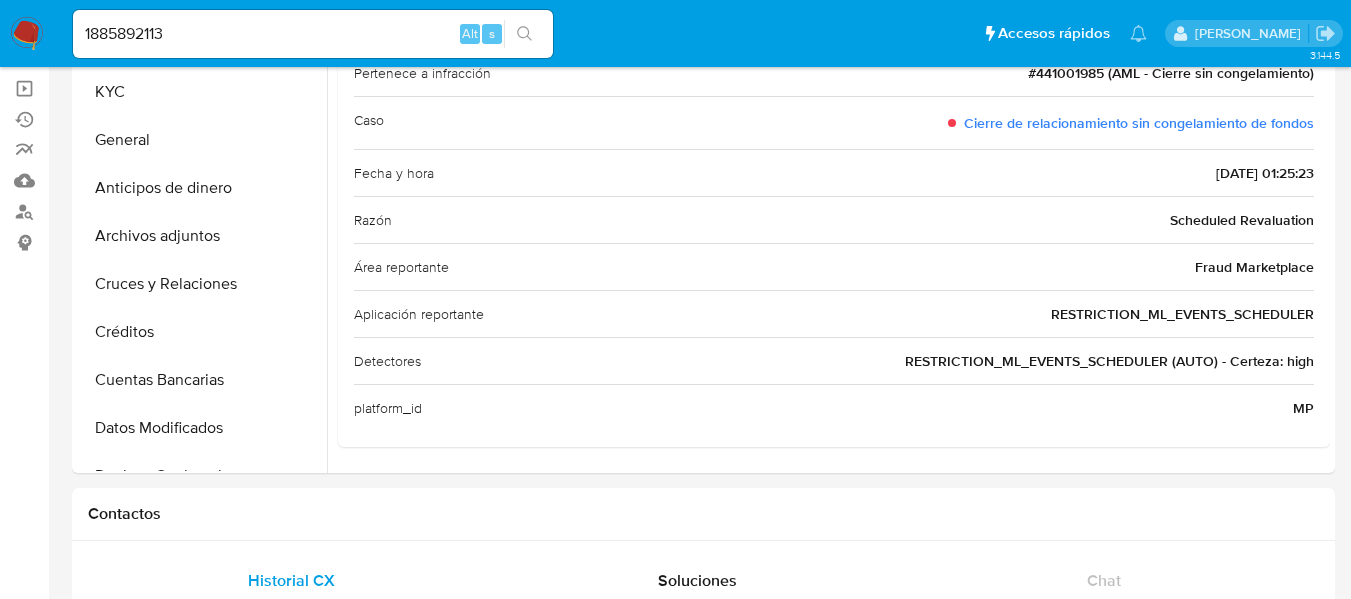 scroll, scrollTop: 0, scrollLeft: 0, axis: both 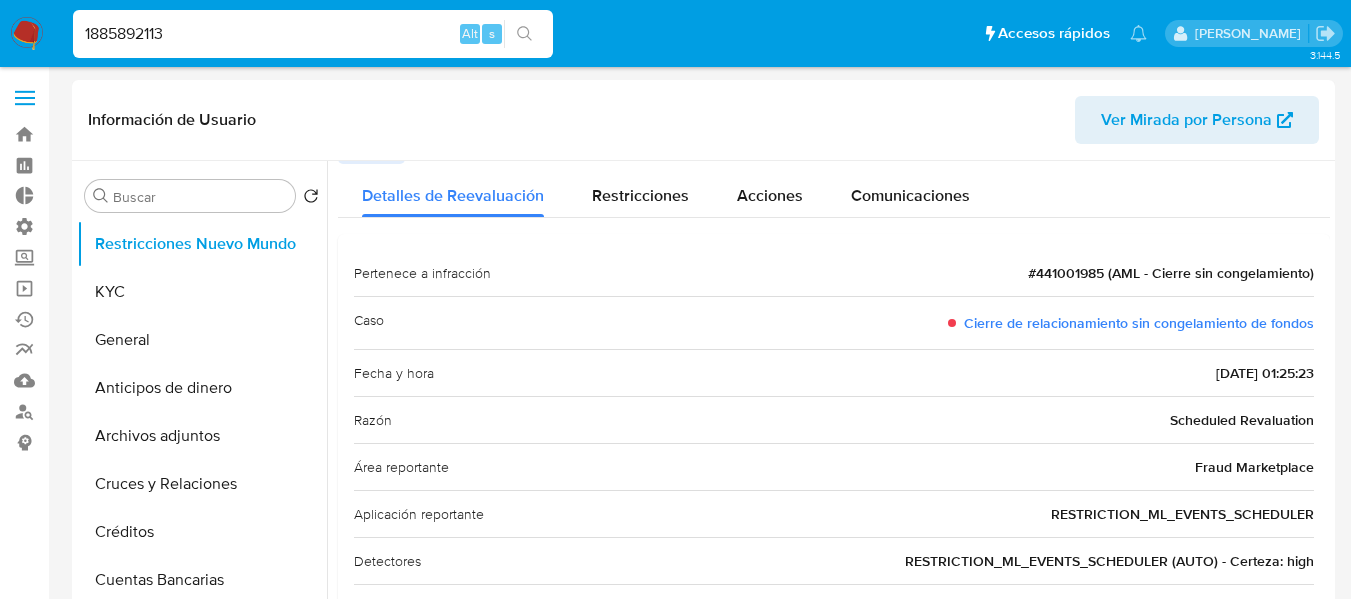 click on "1885892113" at bounding box center (313, 34) 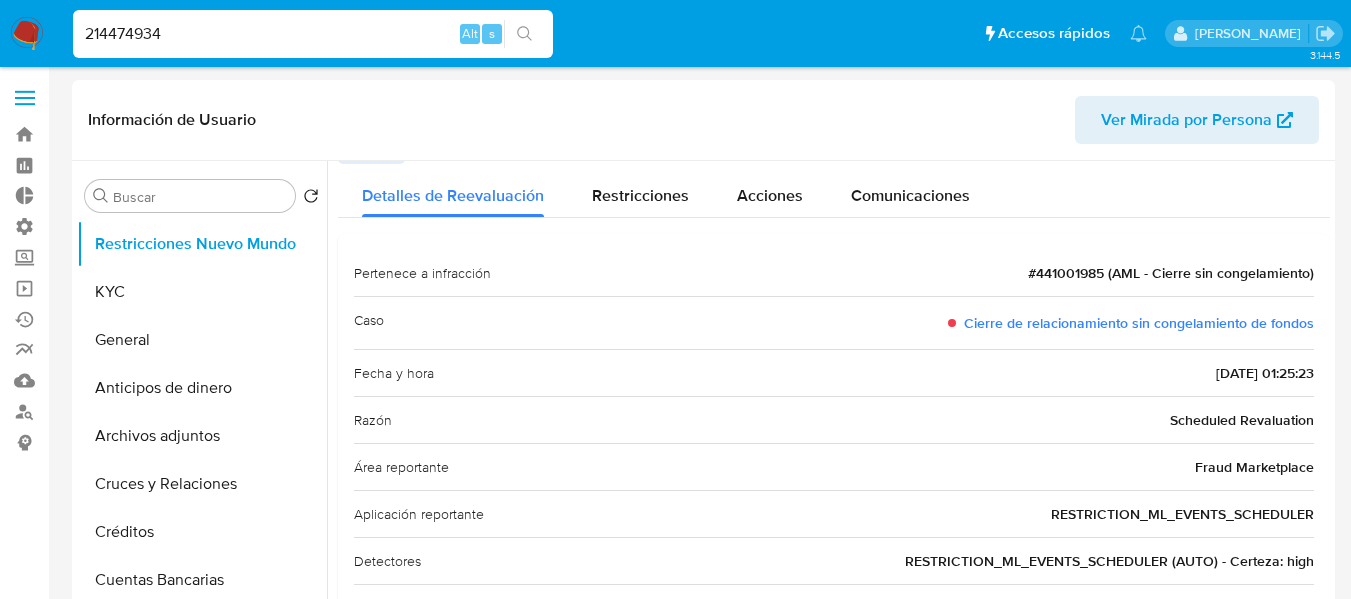 type on "214474934" 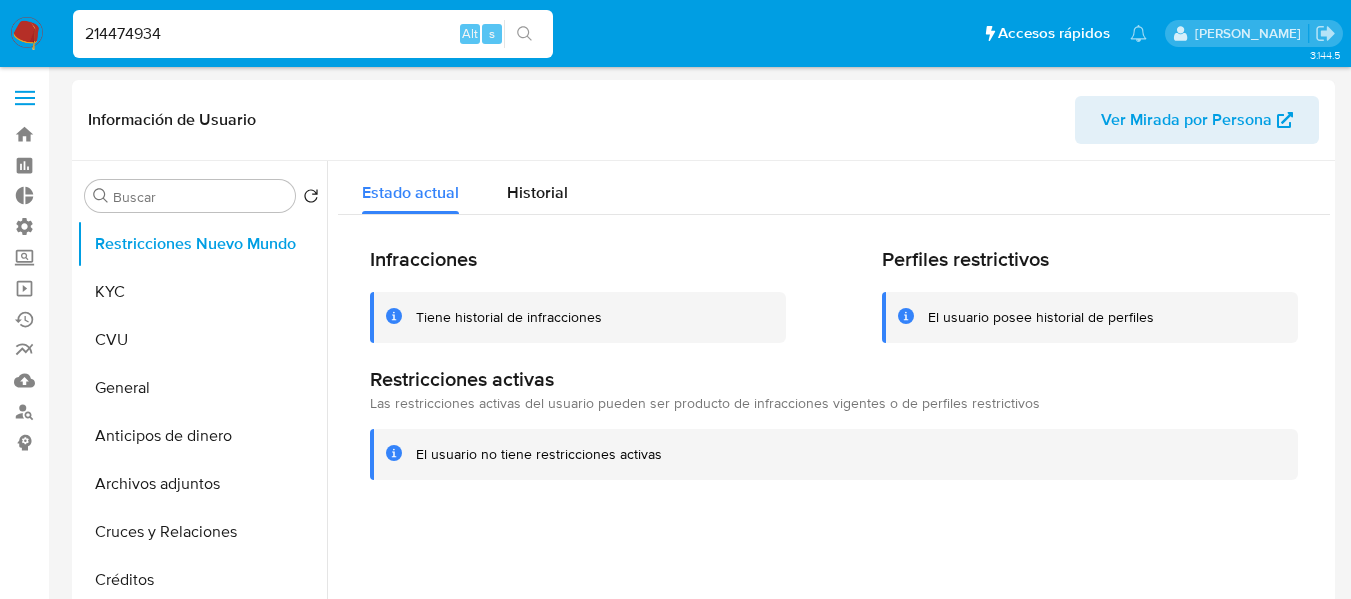 select on "10" 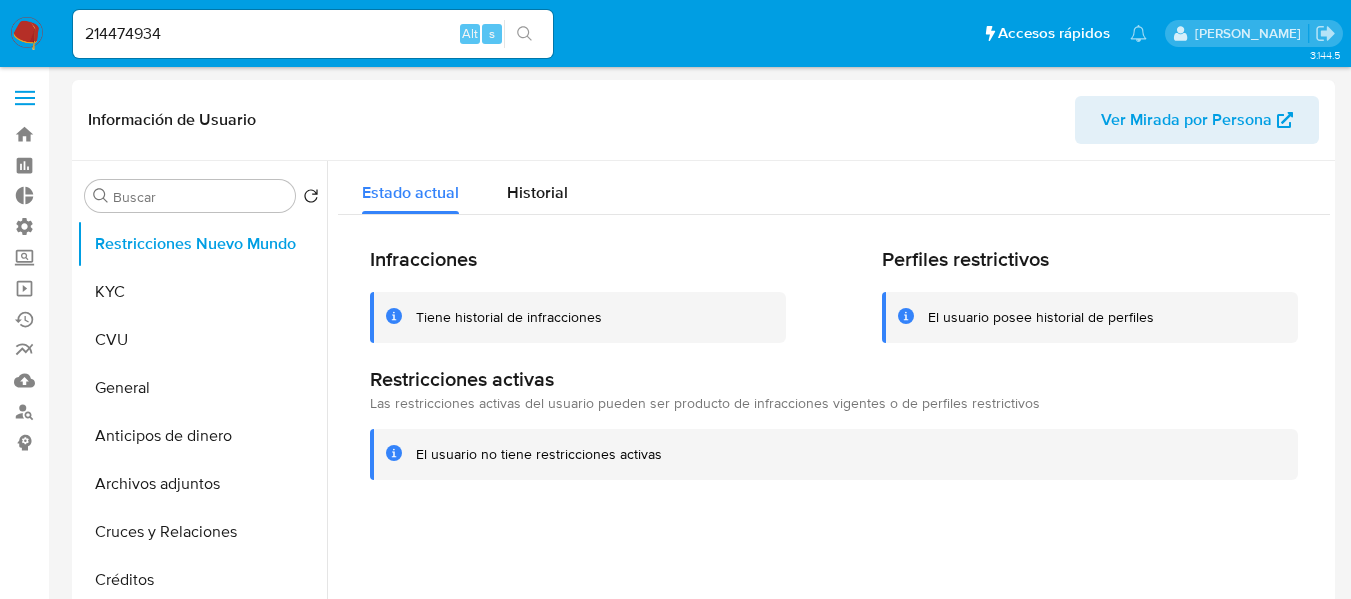 click on "214474934 Alt s" at bounding box center [313, 34] 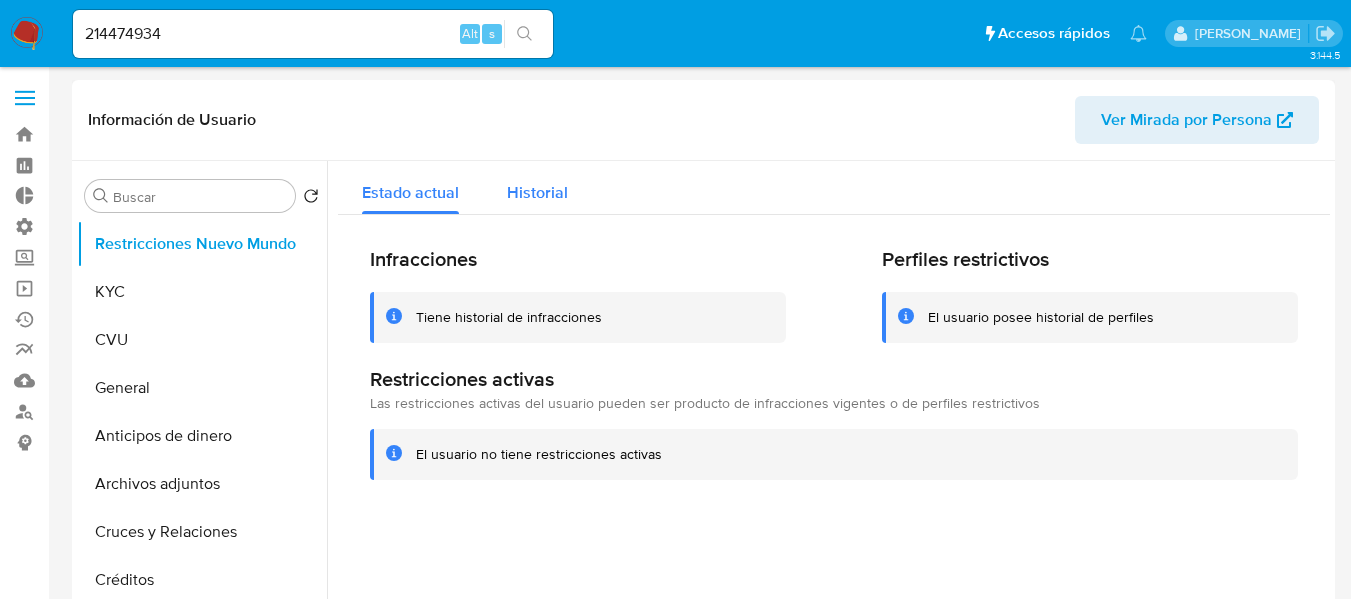 click on "Historial" at bounding box center [537, 187] 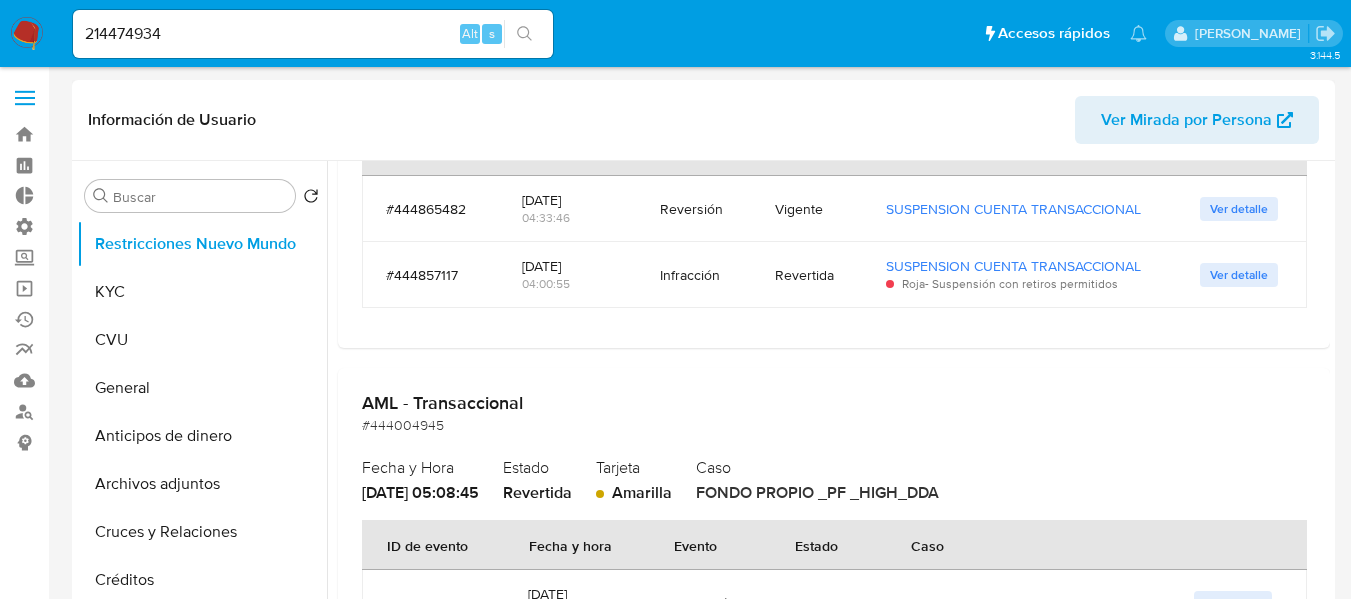 scroll, scrollTop: 1193, scrollLeft: 0, axis: vertical 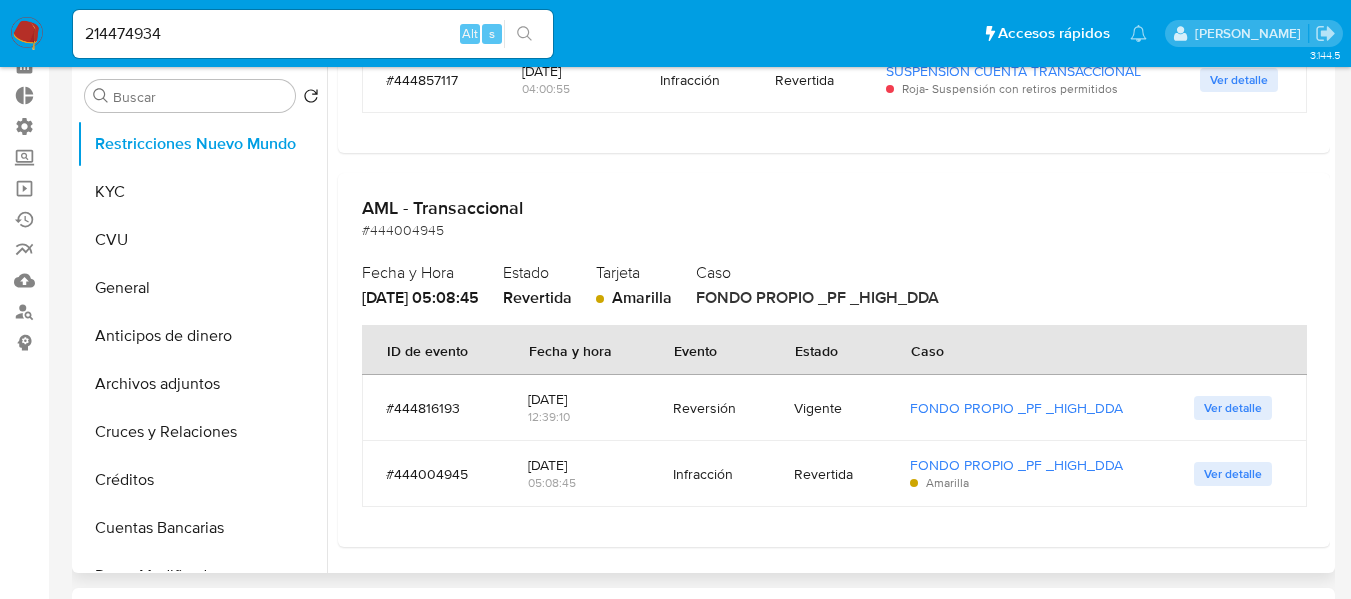 drag, startPoint x: 712, startPoint y: 287, endPoint x: 945, endPoint y: 304, distance: 233.61935 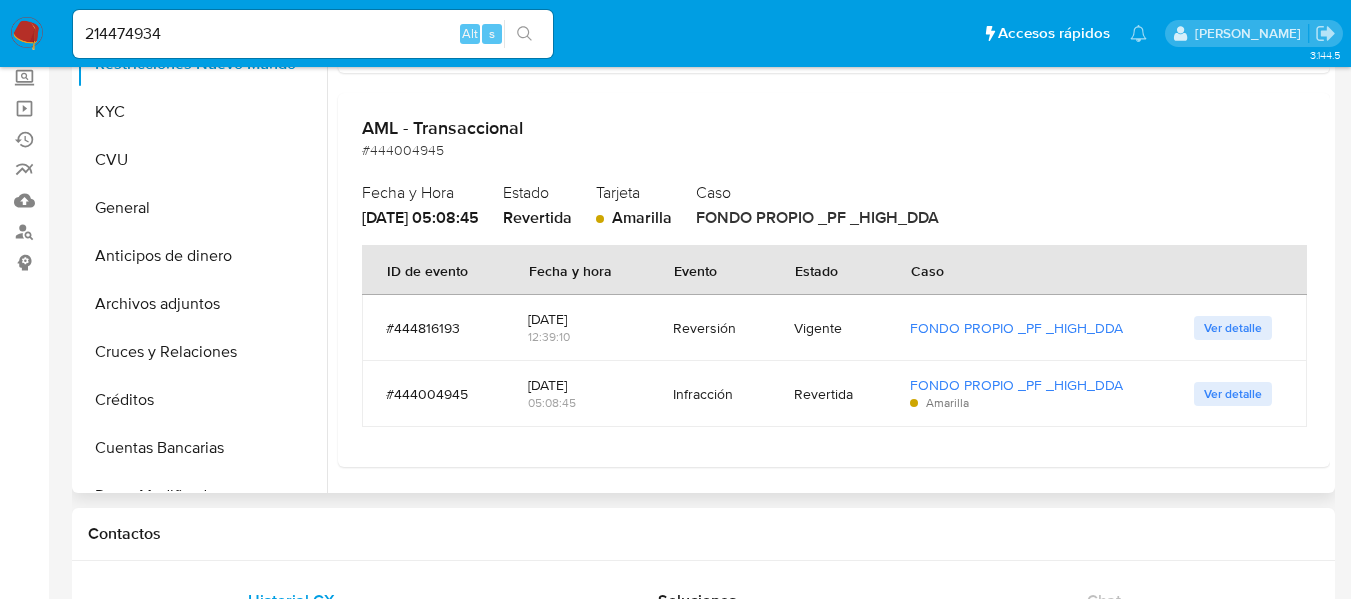 scroll, scrollTop: 300, scrollLeft: 0, axis: vertical 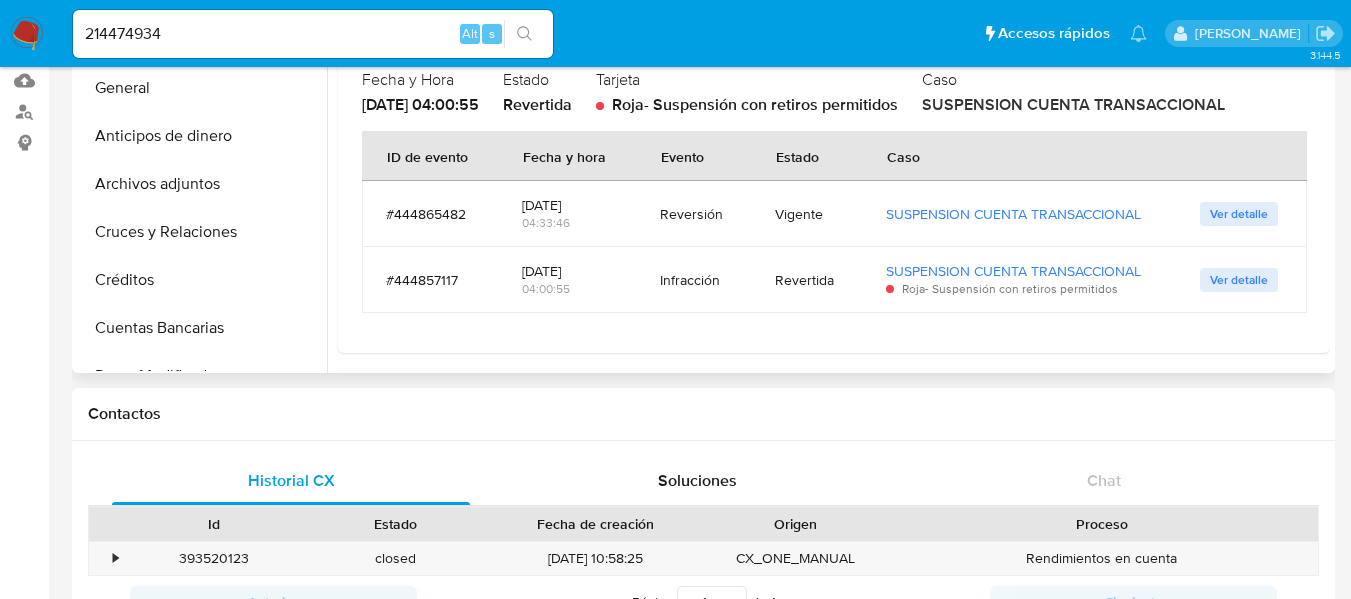 click on "[DATE]" at bounding box center (567, 271) 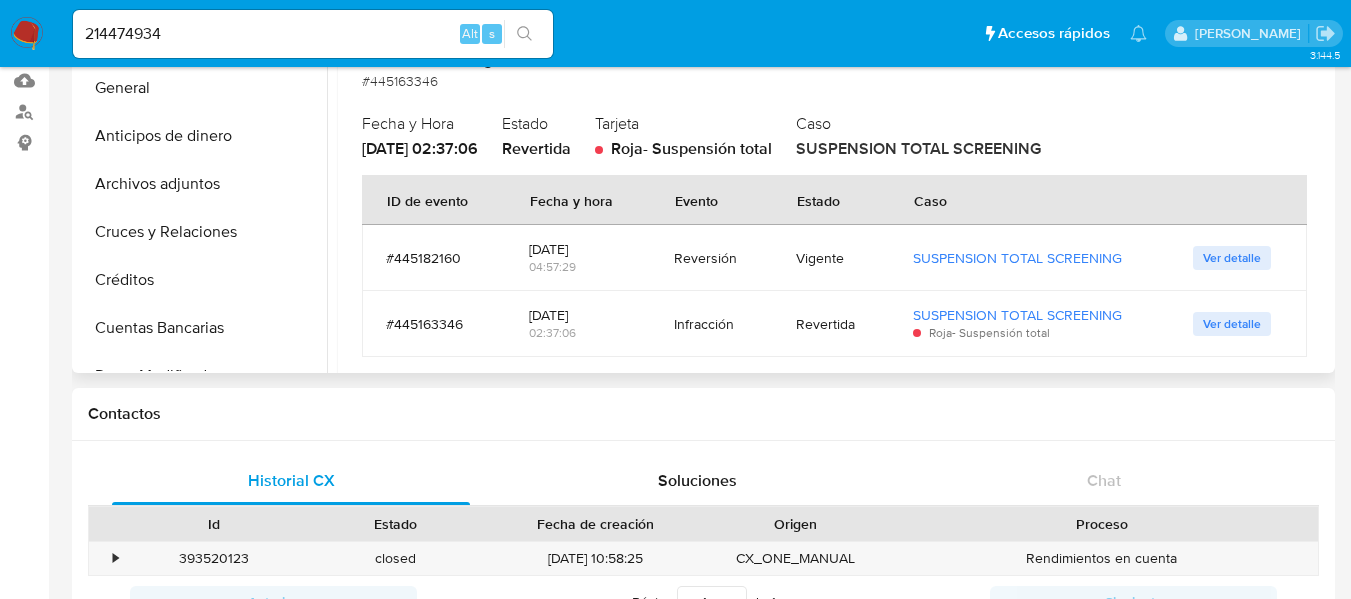 scroll, scrollTop: 400, scrollLeft: 0, axis: vertical 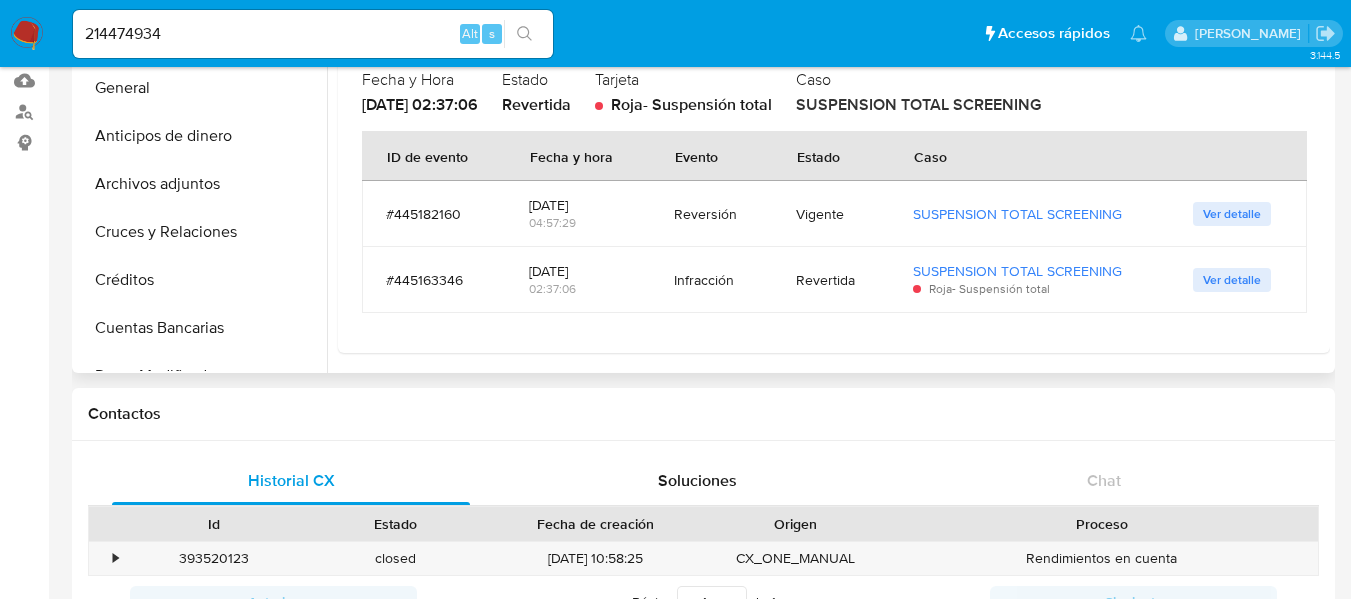 drag, startPoint x: 526, startPoint y: 288, endPoint x: 590, endPoint y: 283, distance: 64.195015 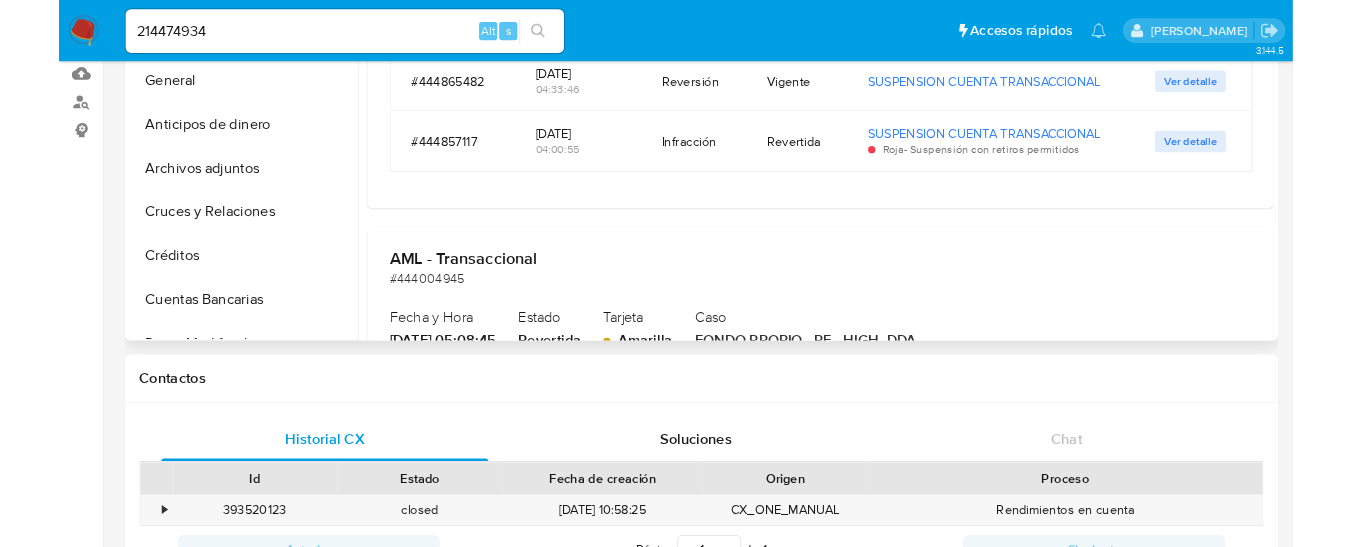 scroll, scrollTop: 393, scrollLeft: 0, axis: vertical 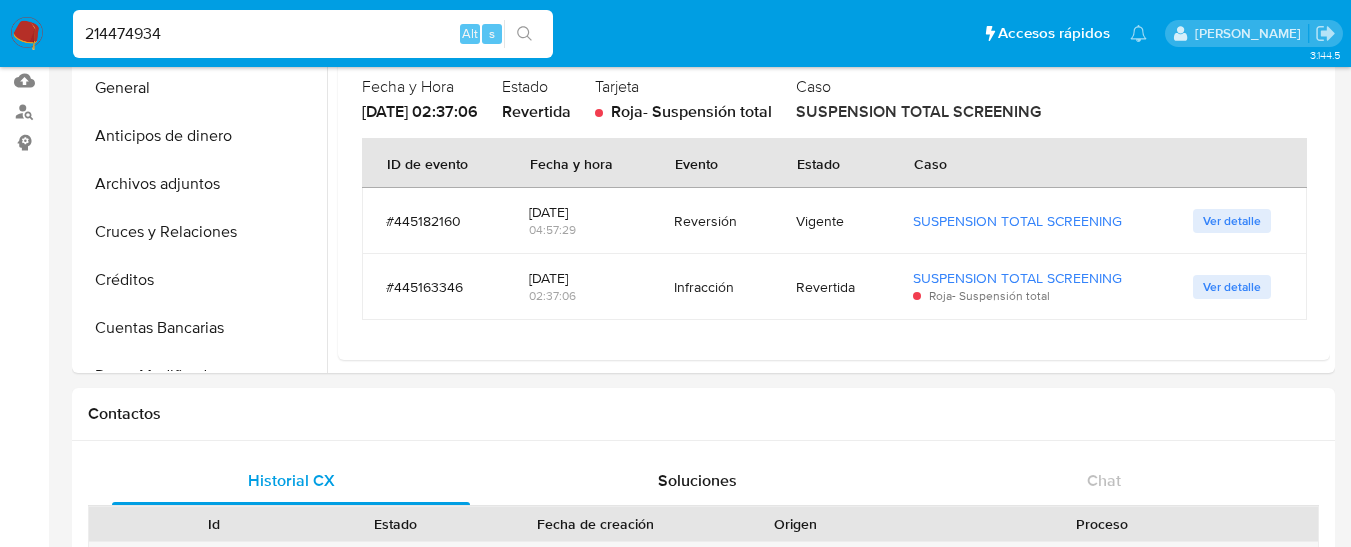 click on "214474934" at bounding box center [313, 34] 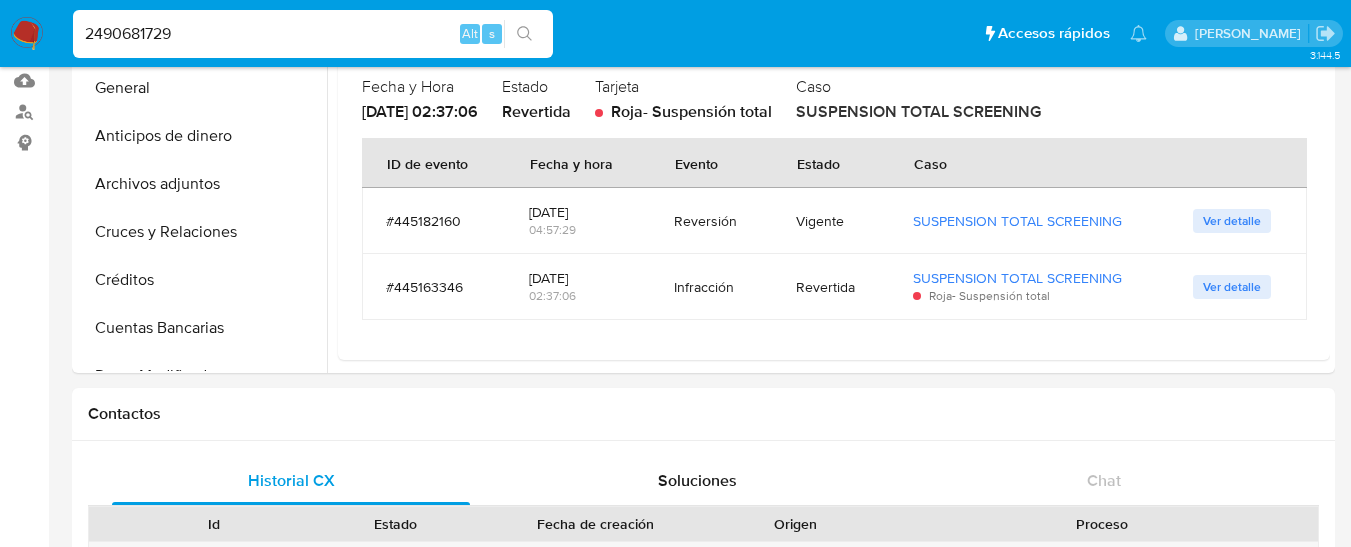type on "2490681729" 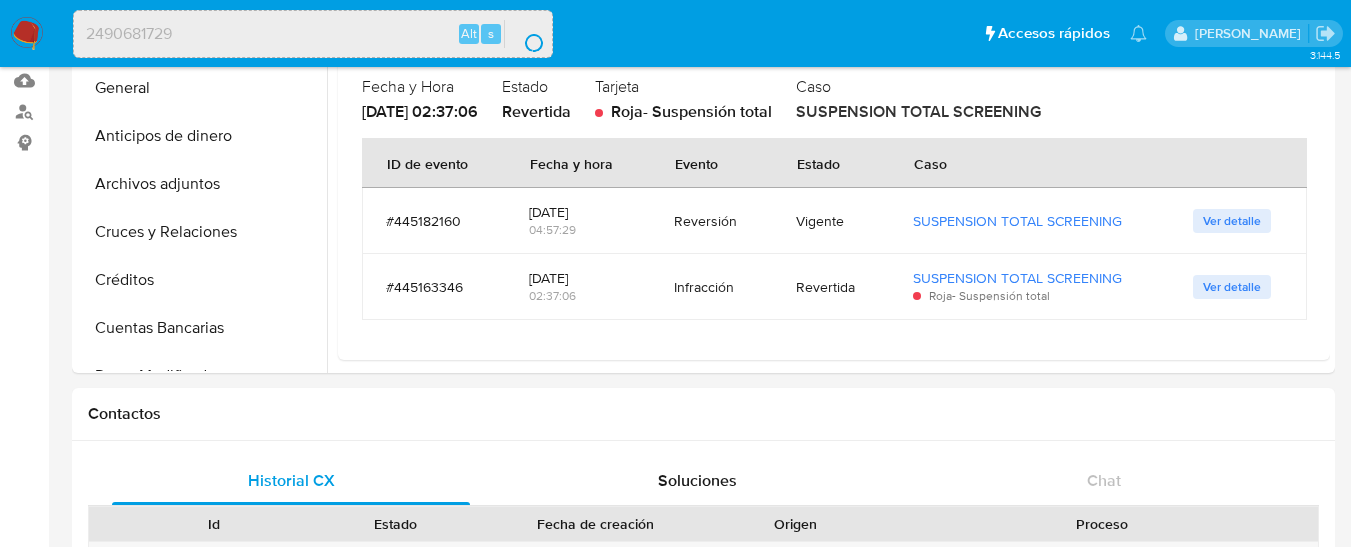 scroll, scrollTop: 0, scrollLeft: 0, axis: both 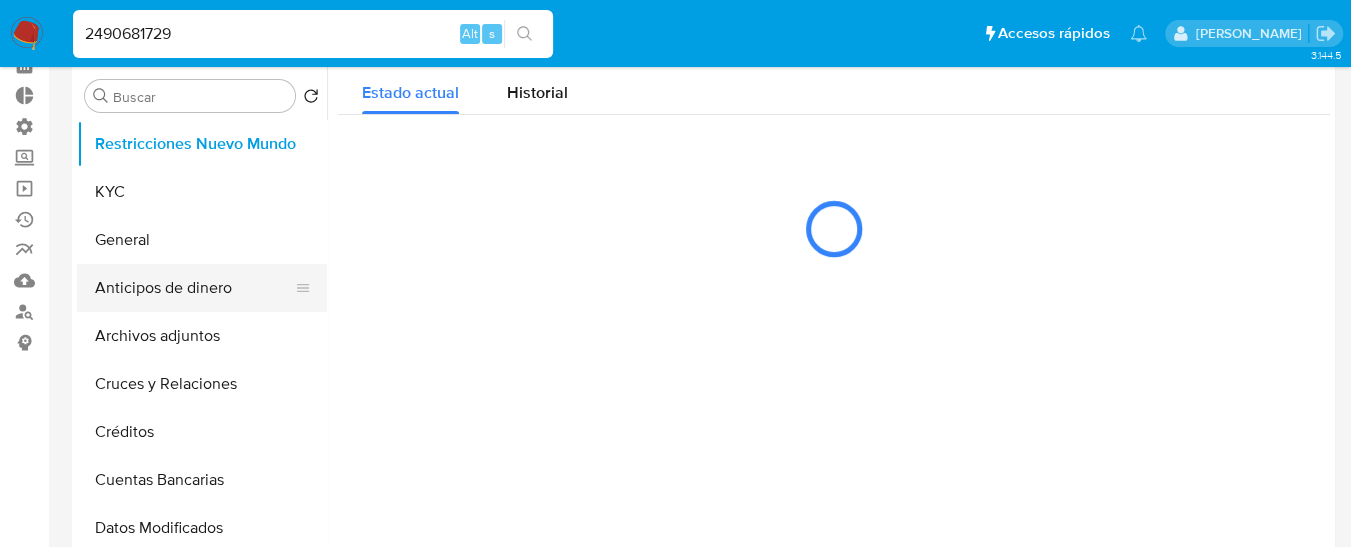 select on "10" 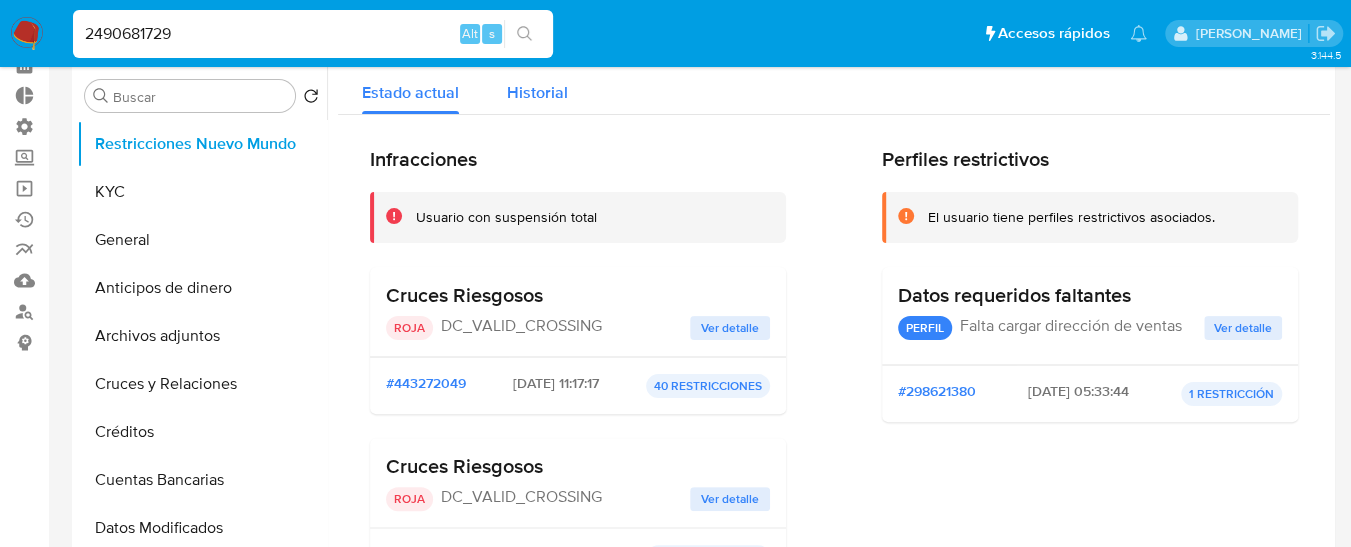 click on "Historial" at bounding box center [537, 87] 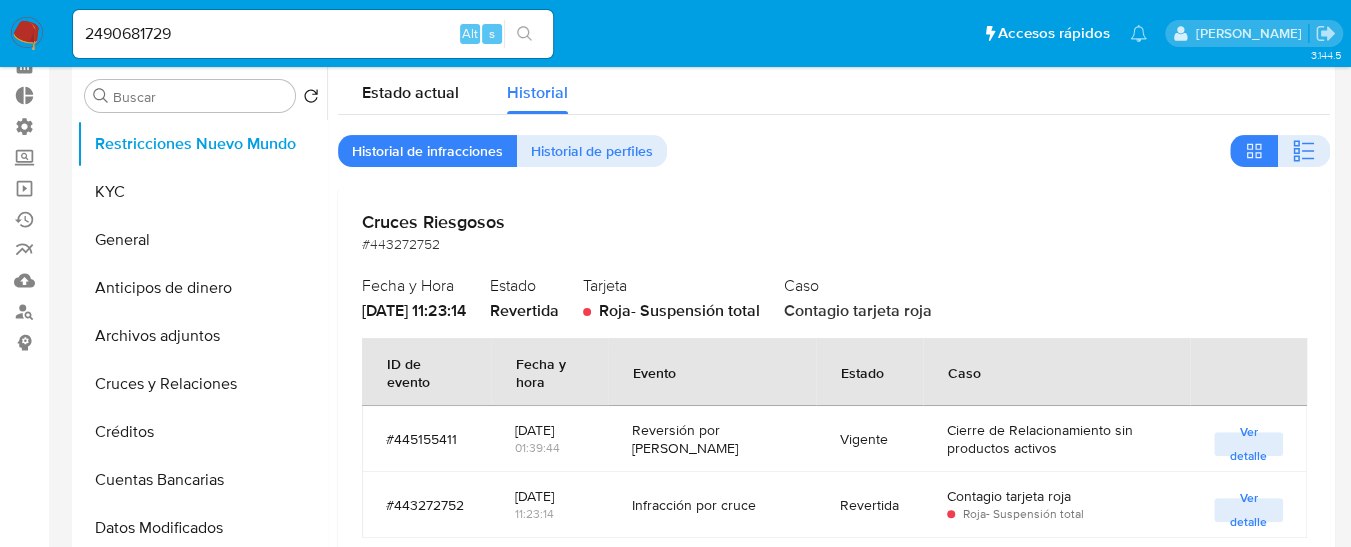 click on "Tarjeta Roja  - Suspensión total" at bounding box center [671, 296] 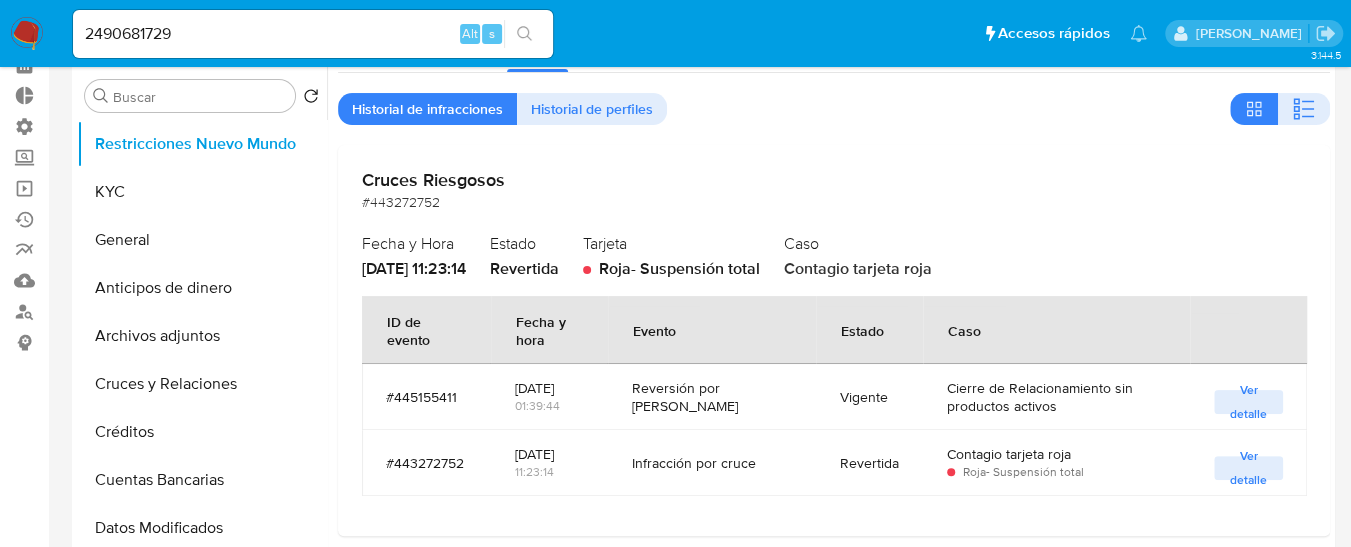 scroll, scrollTop: 100, scrollLeft: 0, axis: vertical 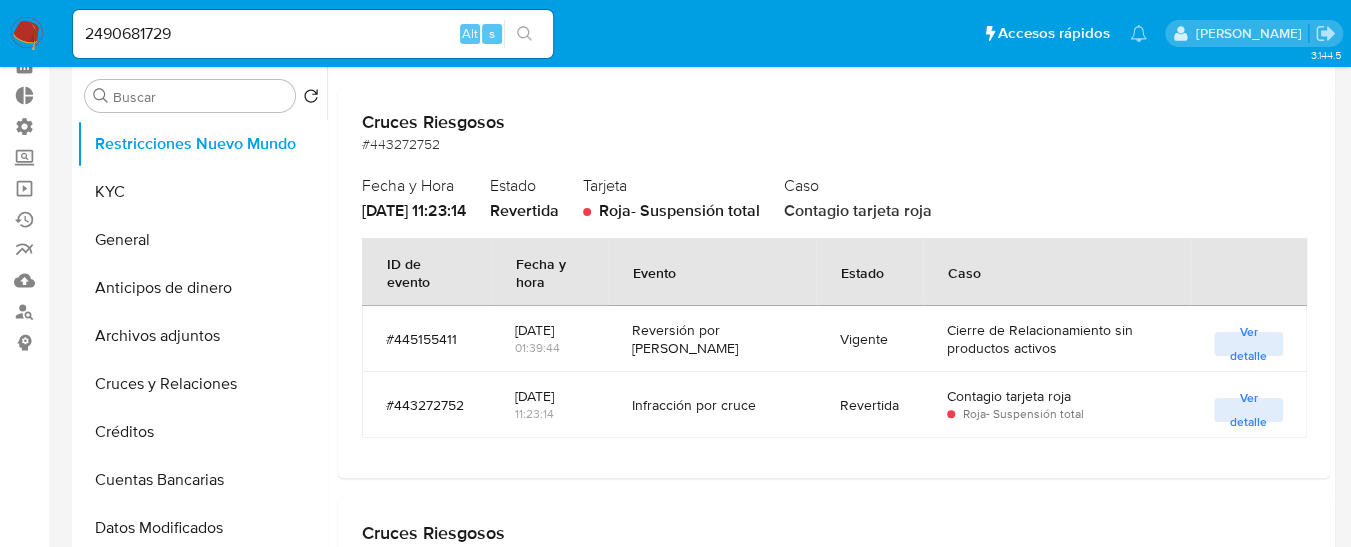 click on "Ver detalle" at bounding box center (1248, 410) 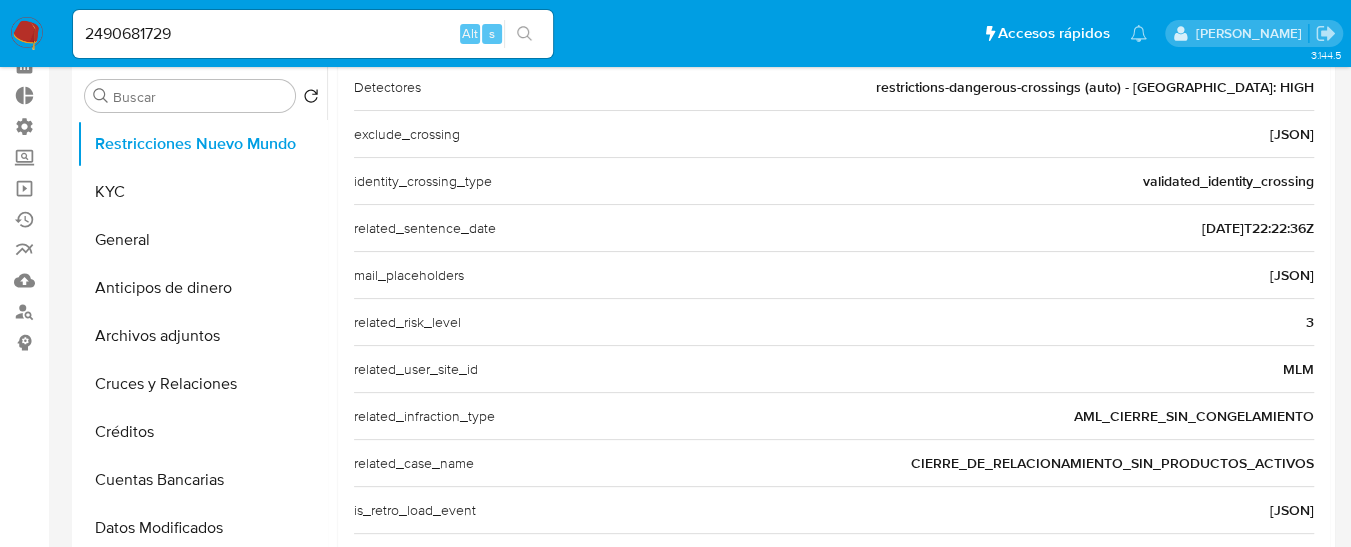 scroll, scrollTop: 500, scrollLeft: 0, axis: vertical 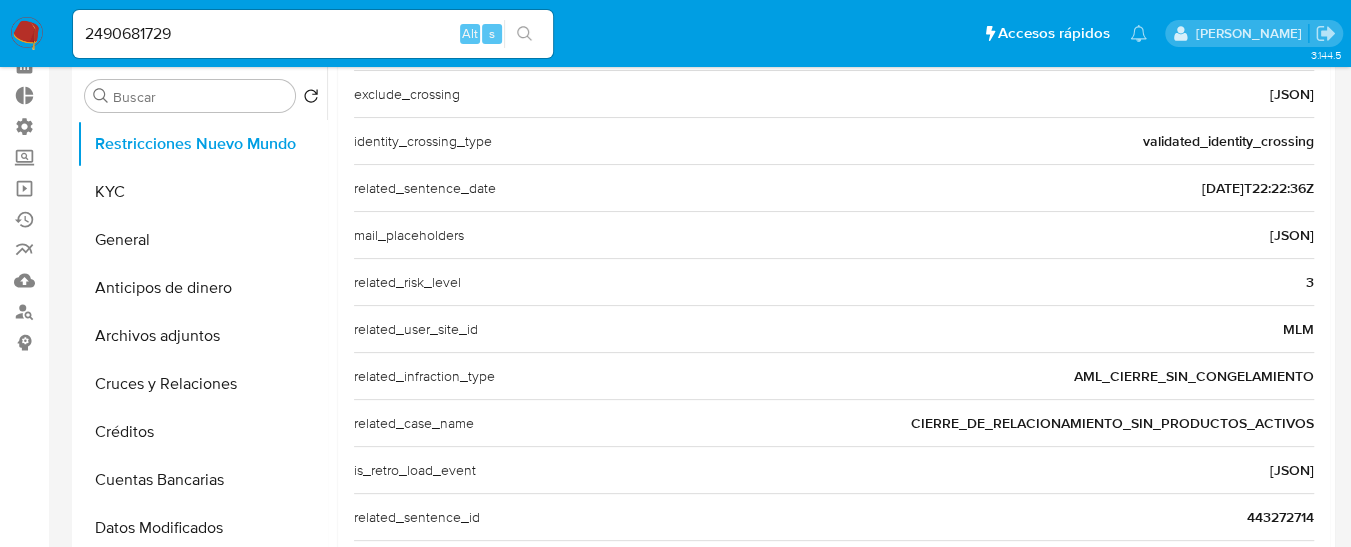 drag, startPoint x: 345, startPoint y: 415, endPoint x: 1301, endPoint y: 427, distance: 956.0753 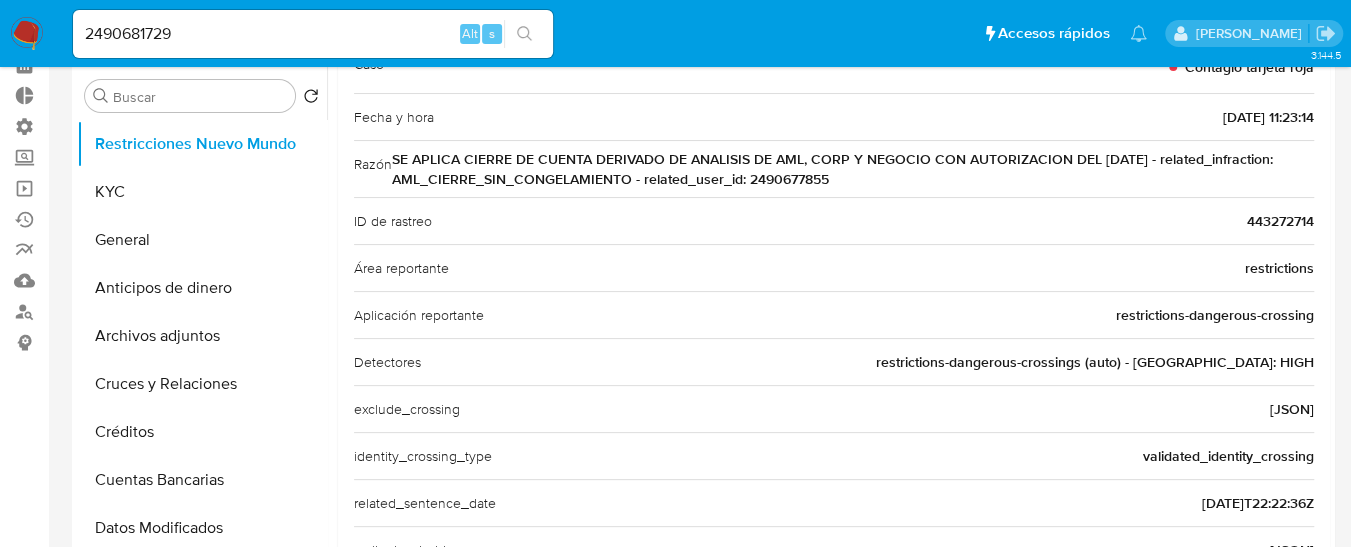 scroll, scrollTop: 600, scrollLeft: 0, axis: vertical 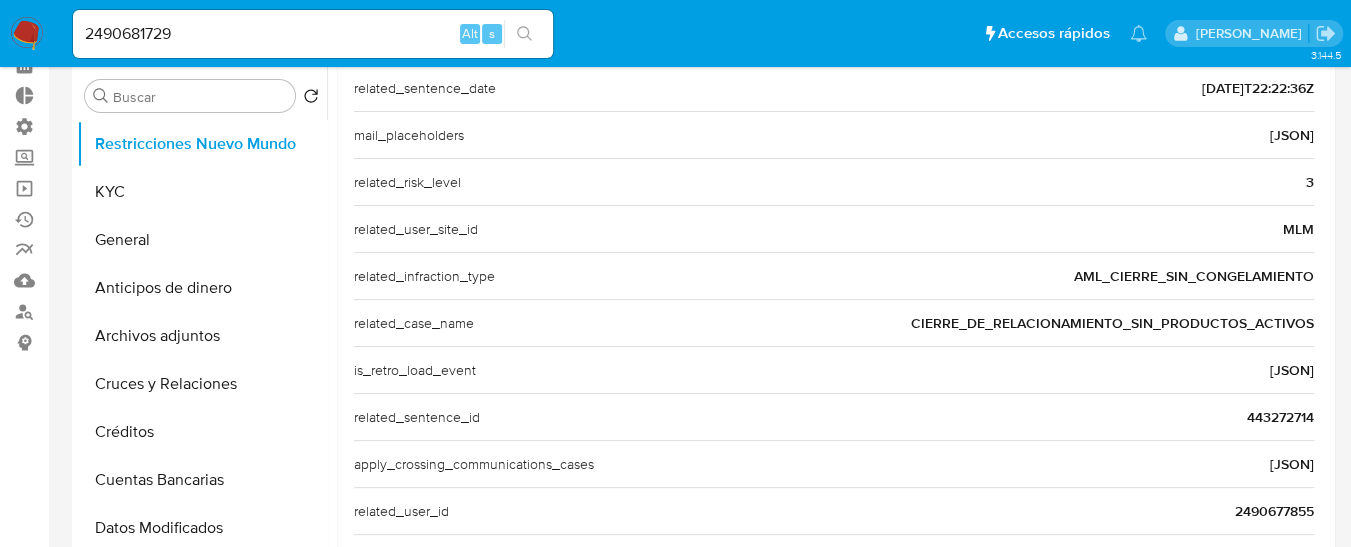 drag, startPoint x: 912, startPoint y: 315, endPoint x: 1296, endPoint y: 314, distance: 384.0013 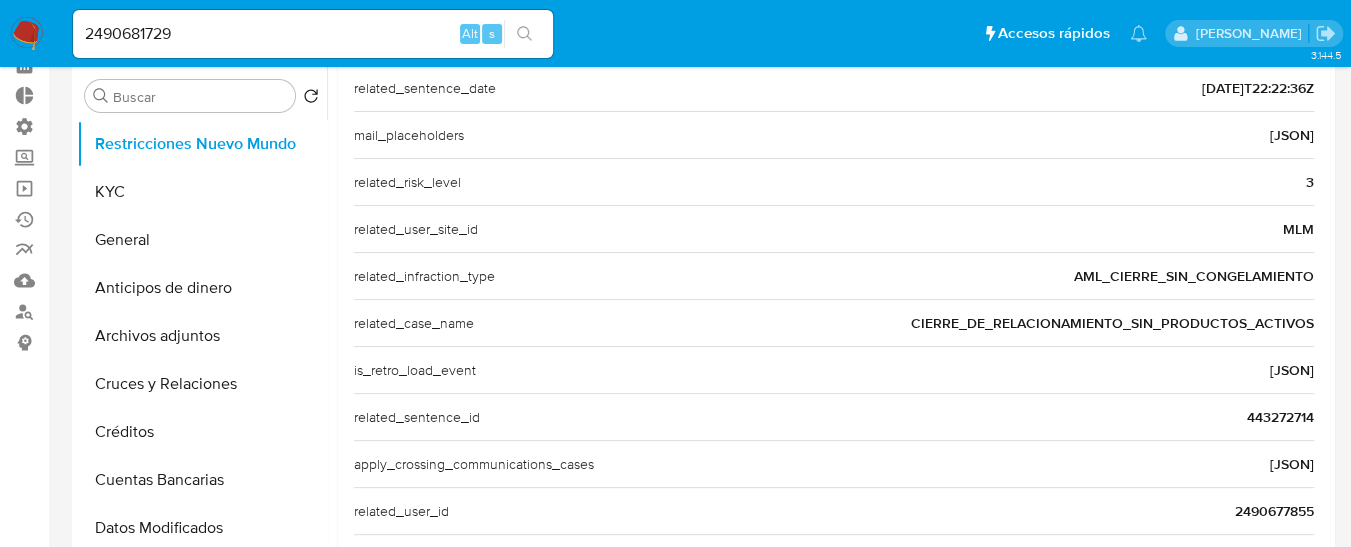 scroll, scrollTop: 600, scrollLeft: 0, axis: vertical 